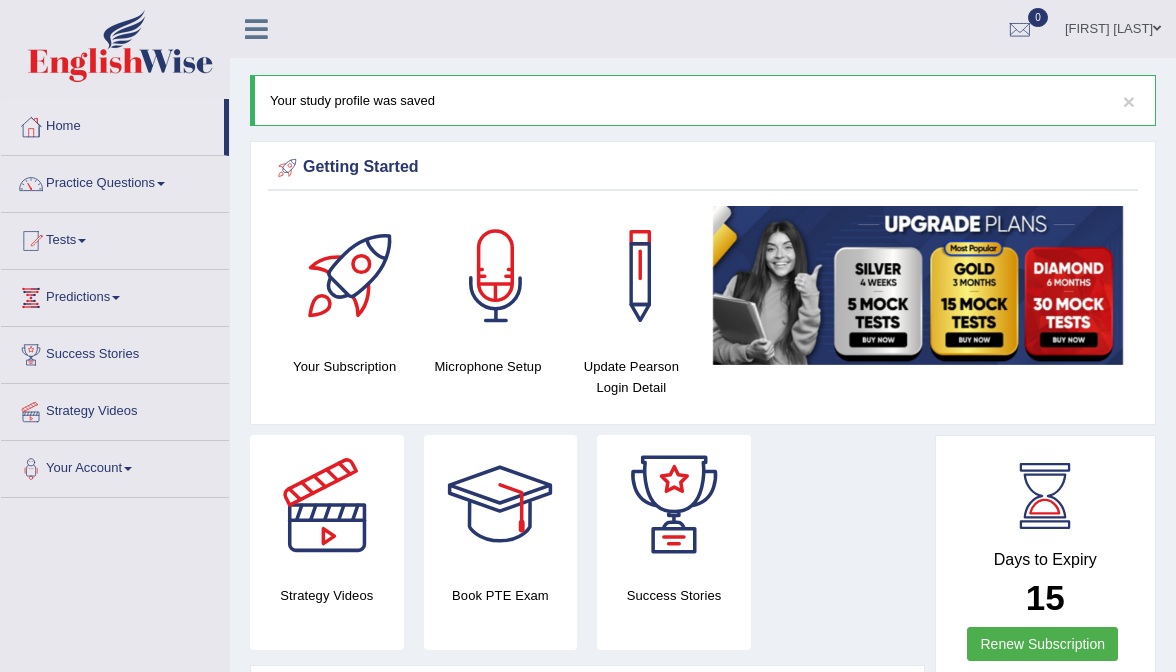 scroll, scrollTop: 0, scrollLeft: 0, axis: both 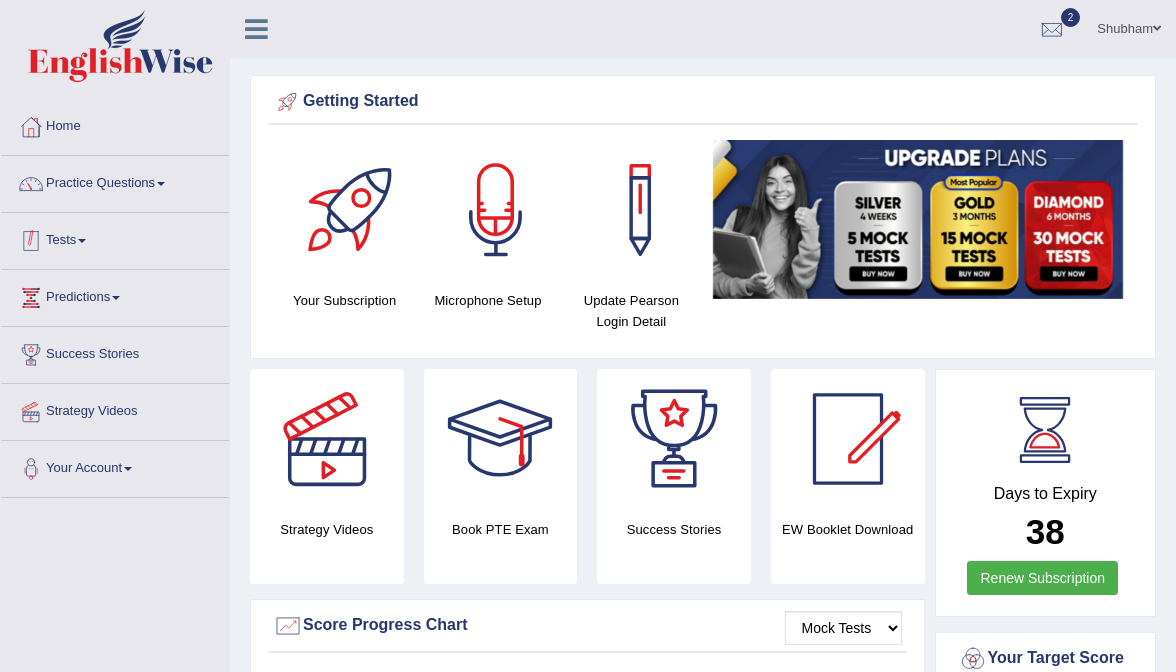 click at bounding box center [82, 241] 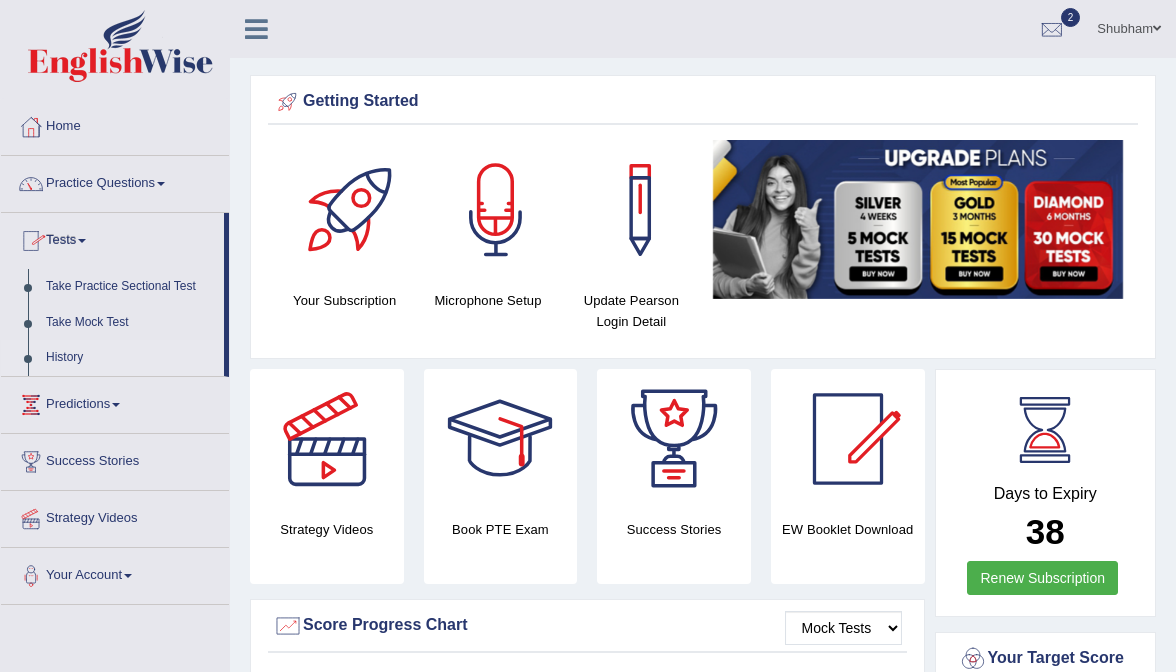 click on "History" at bounding box center [130, 358] 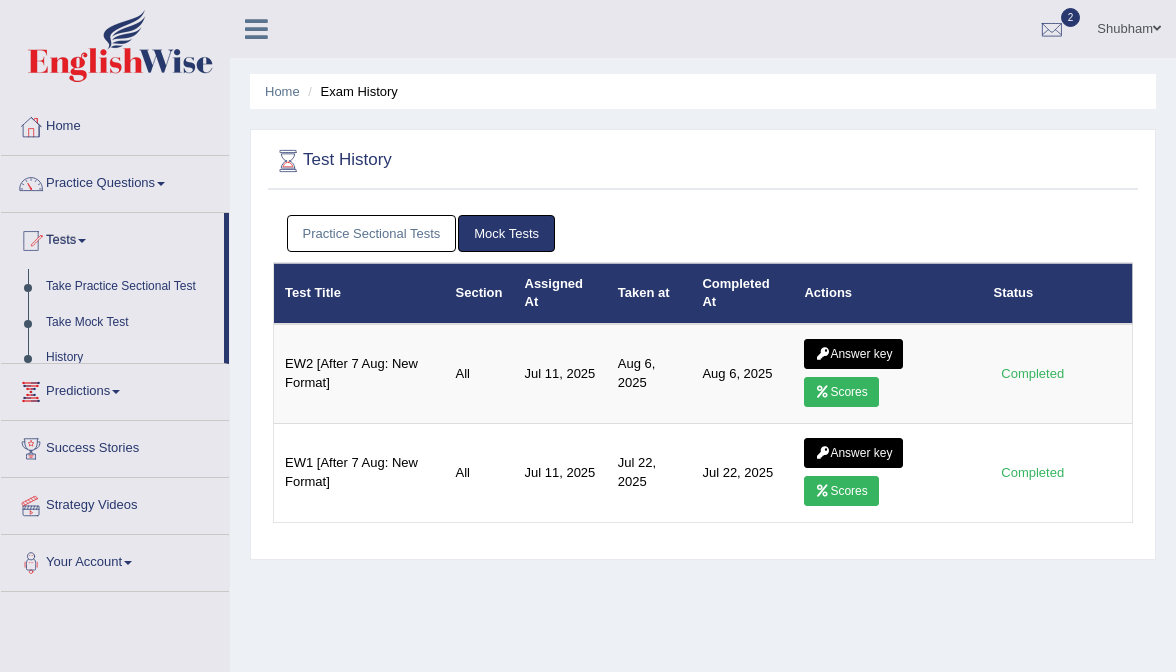scroll, scrollTop: 0, scrollLeft: 0, axis: both 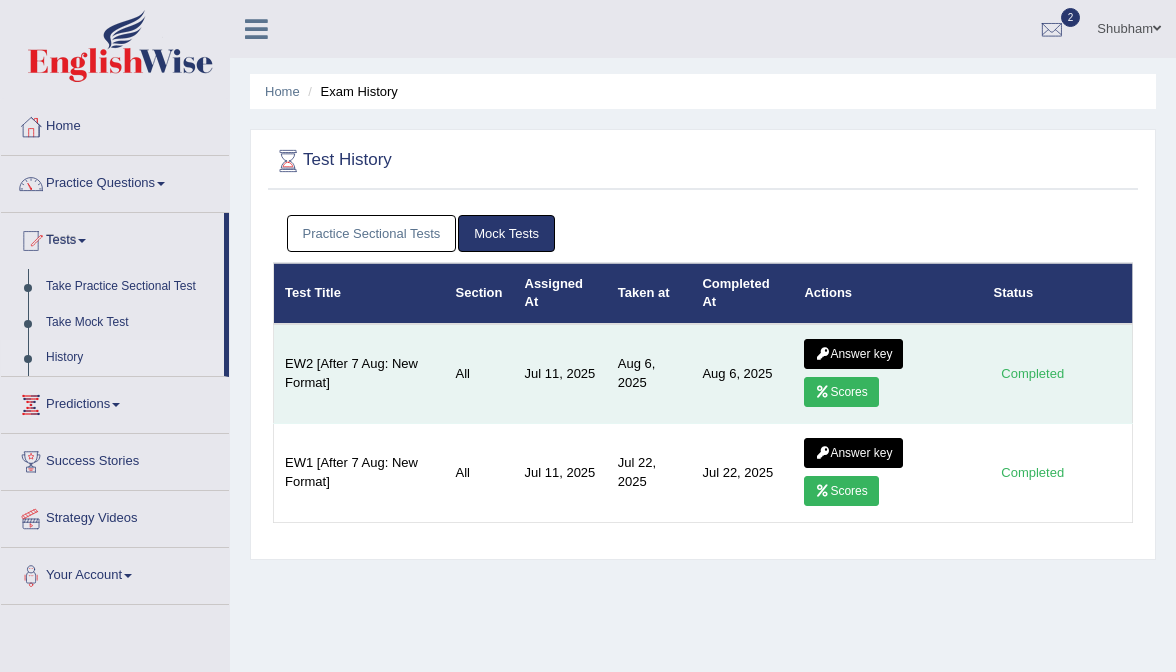 click on "Answer key" at bounding box center [853, 354] 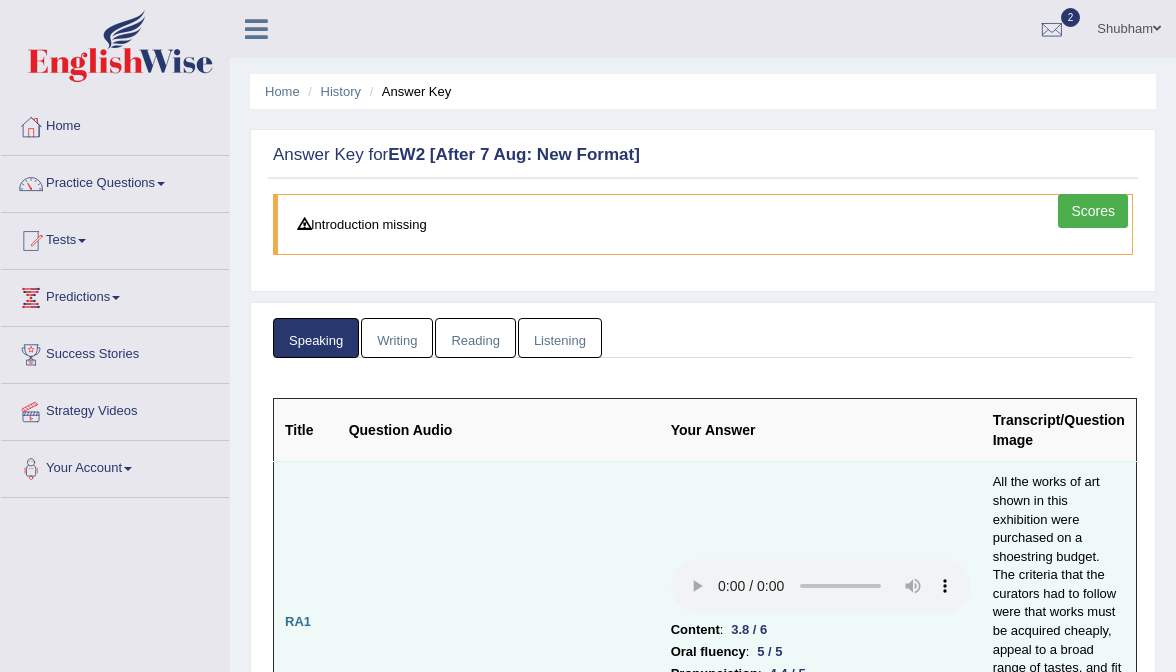 scroll, scrollTop: 0, scrollLeft: 0, axis: both 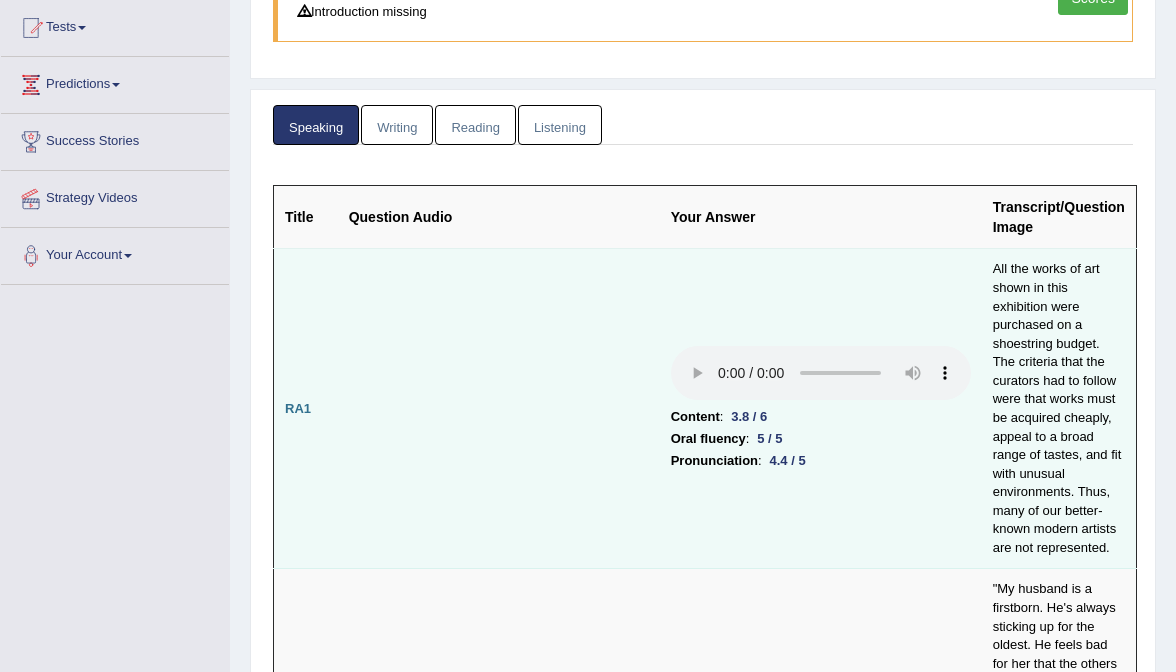 click at bounding box center (821, 373) 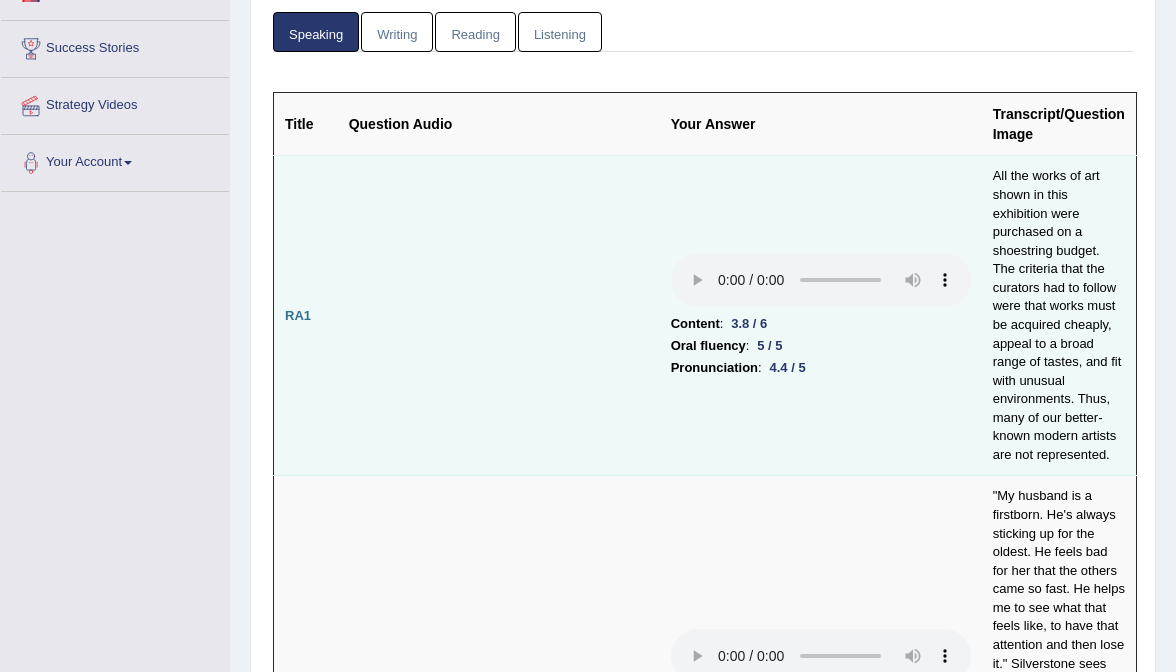scroll, scrollTop: 313, scrollLeft: 0, axis: vertical 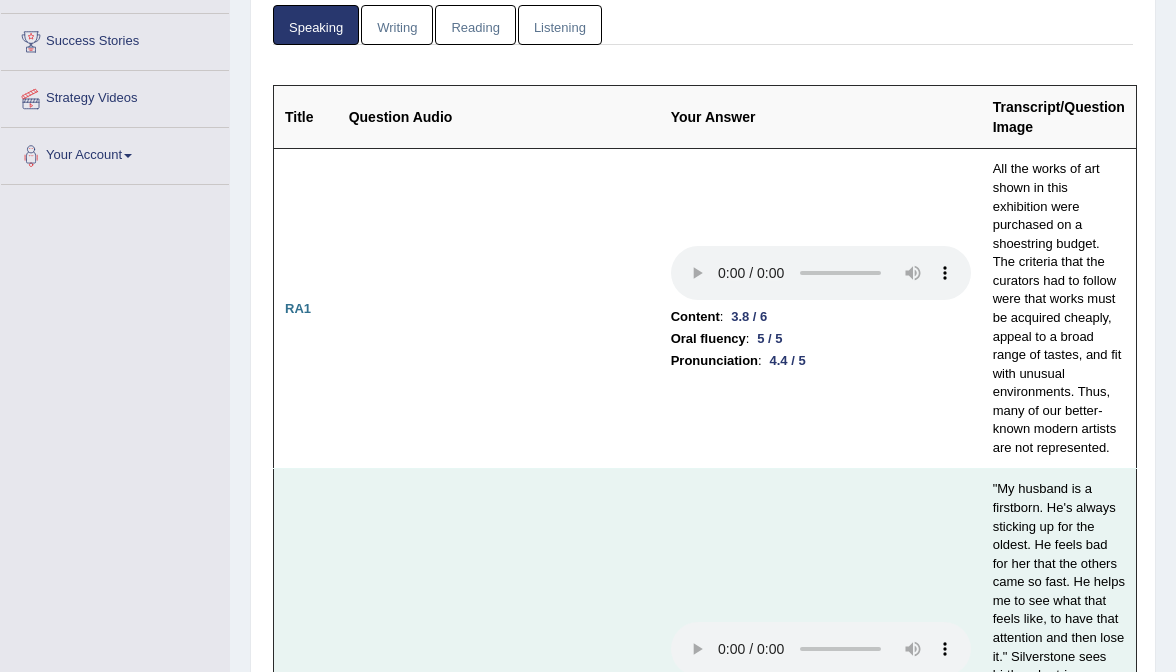 click at bounding box center [821, 649] 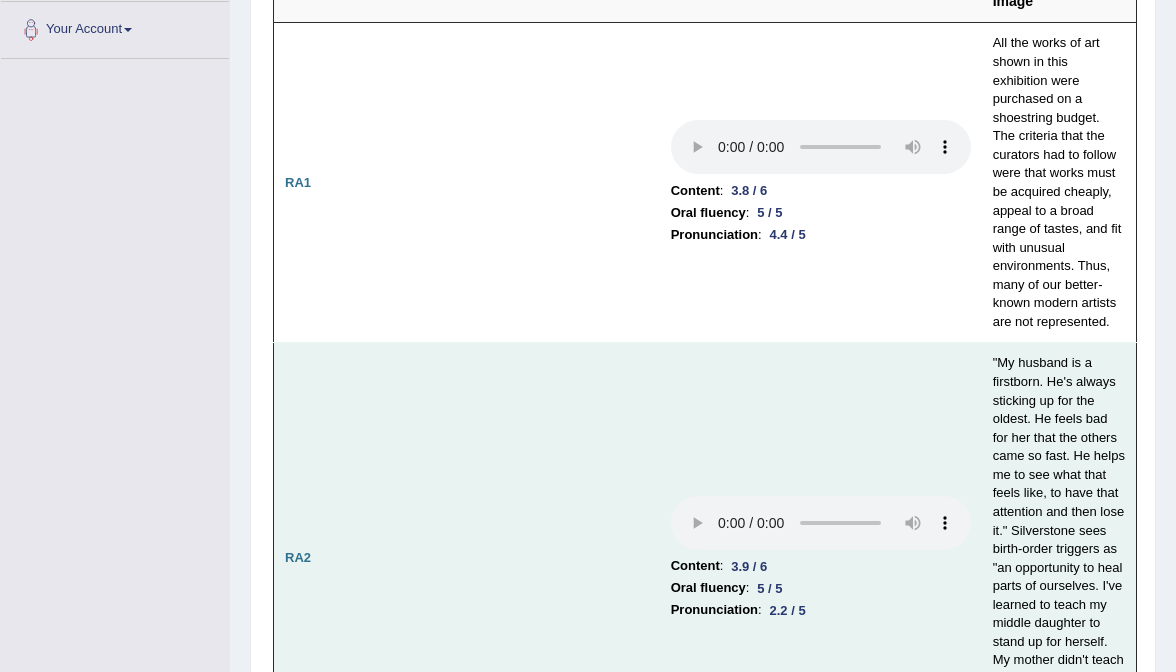 scroll, scrollTop: 445, scrollLeft: 0, axis: vertical 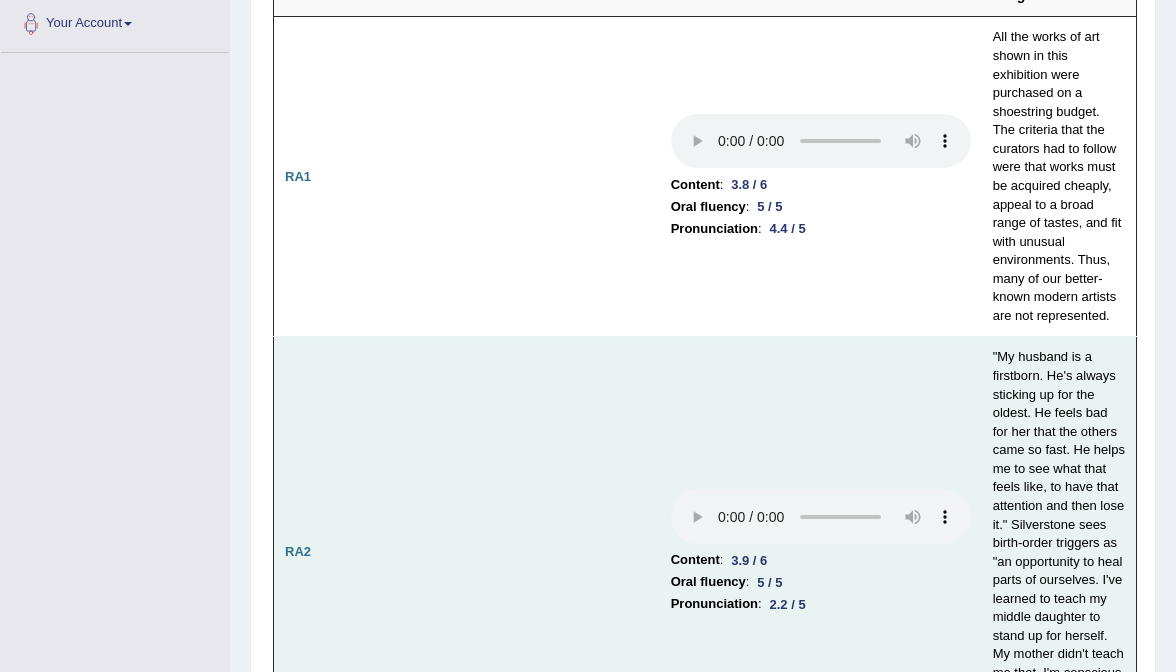 click at bounding box center (821, 517) 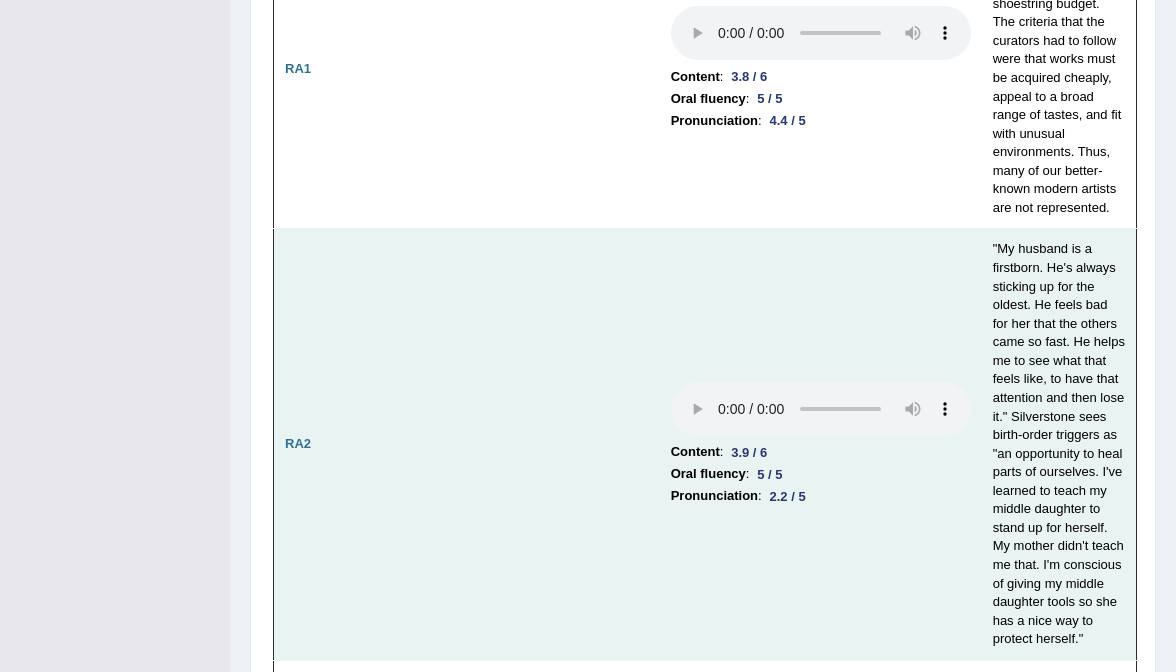 scroll, scrollTop: 553, scrollLeft: 0, axis: vertical 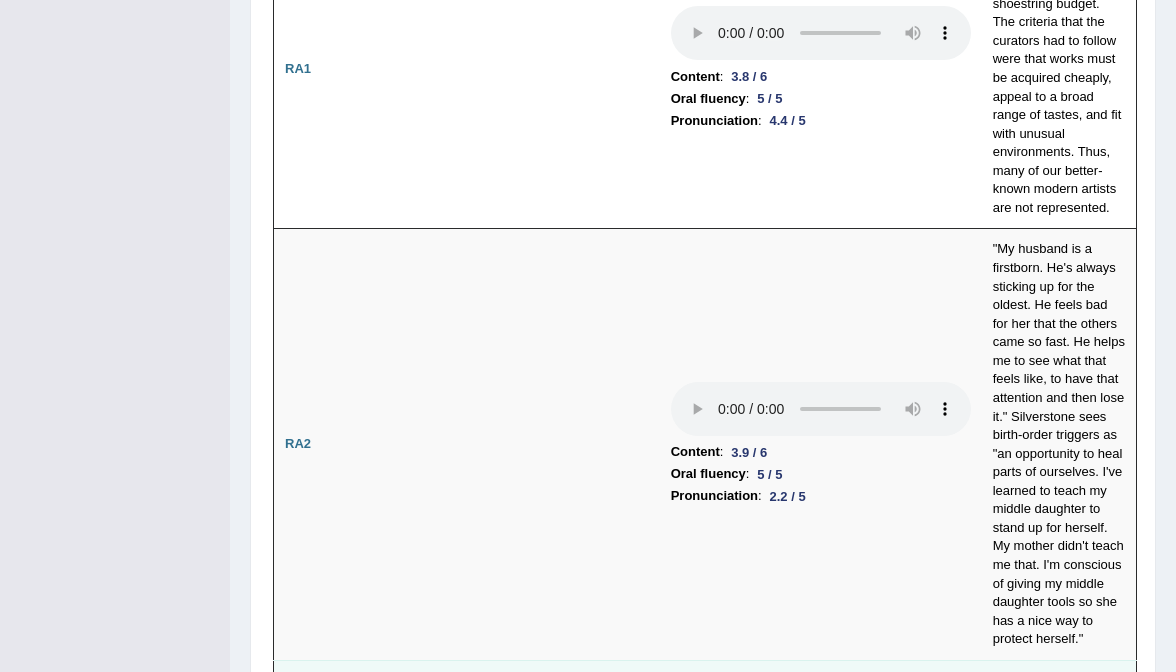 click at bounding box center [821, 785] 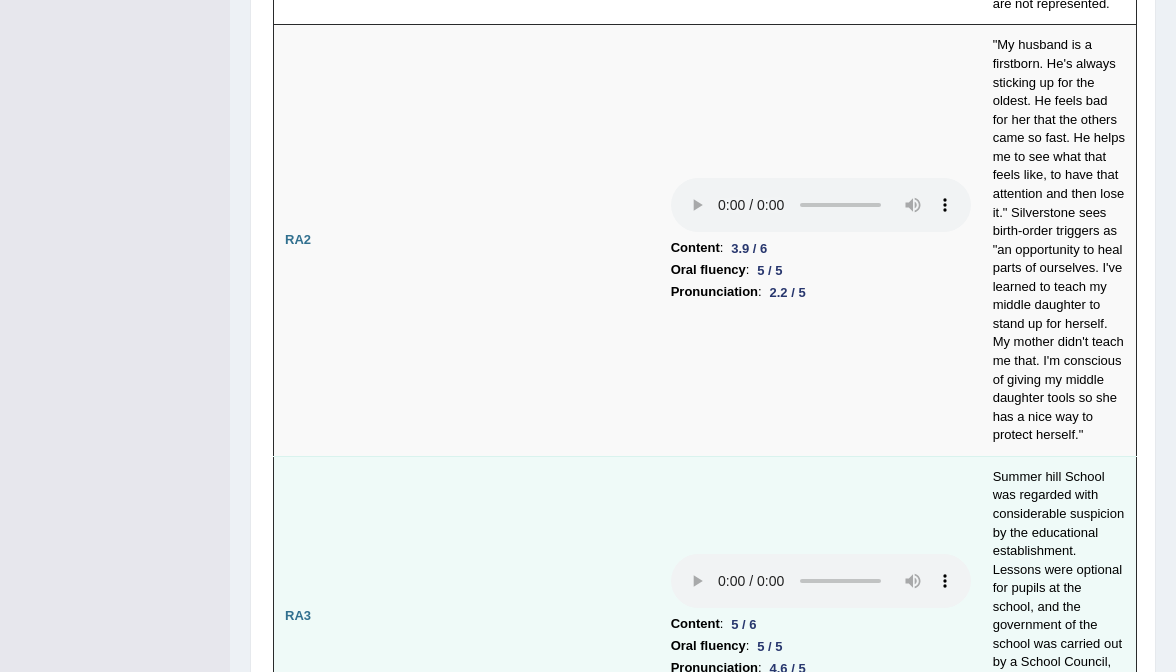 scroll, scrollTop: 760, scrollLeft: 0, axis: vertical 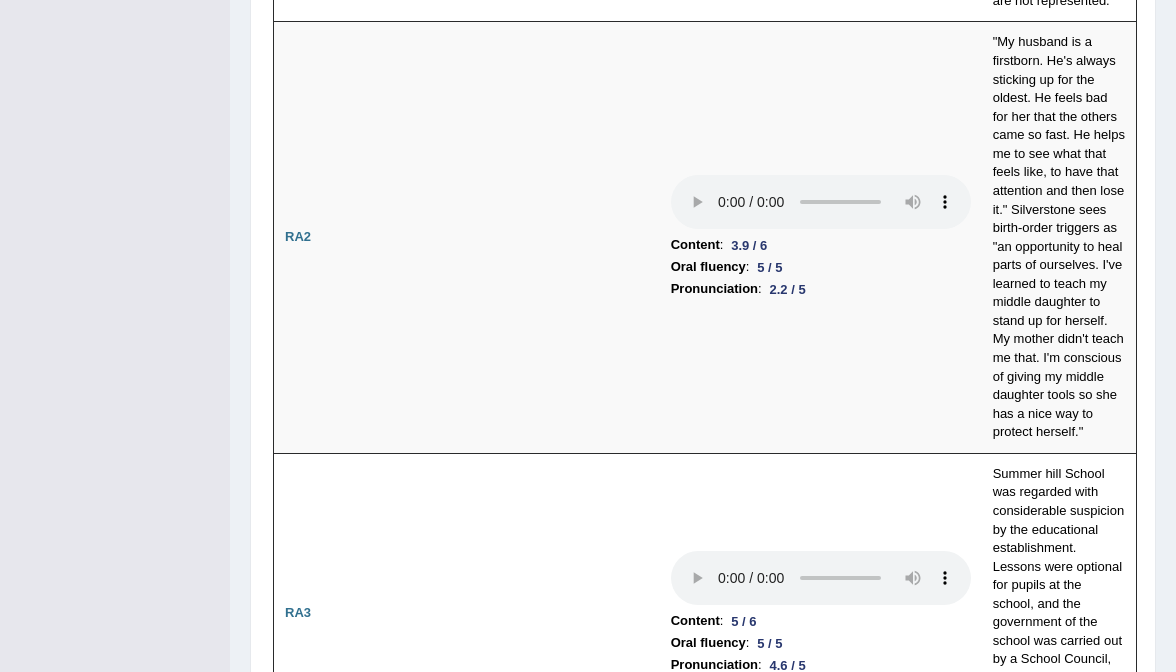 click at bounding box center (821, 860) 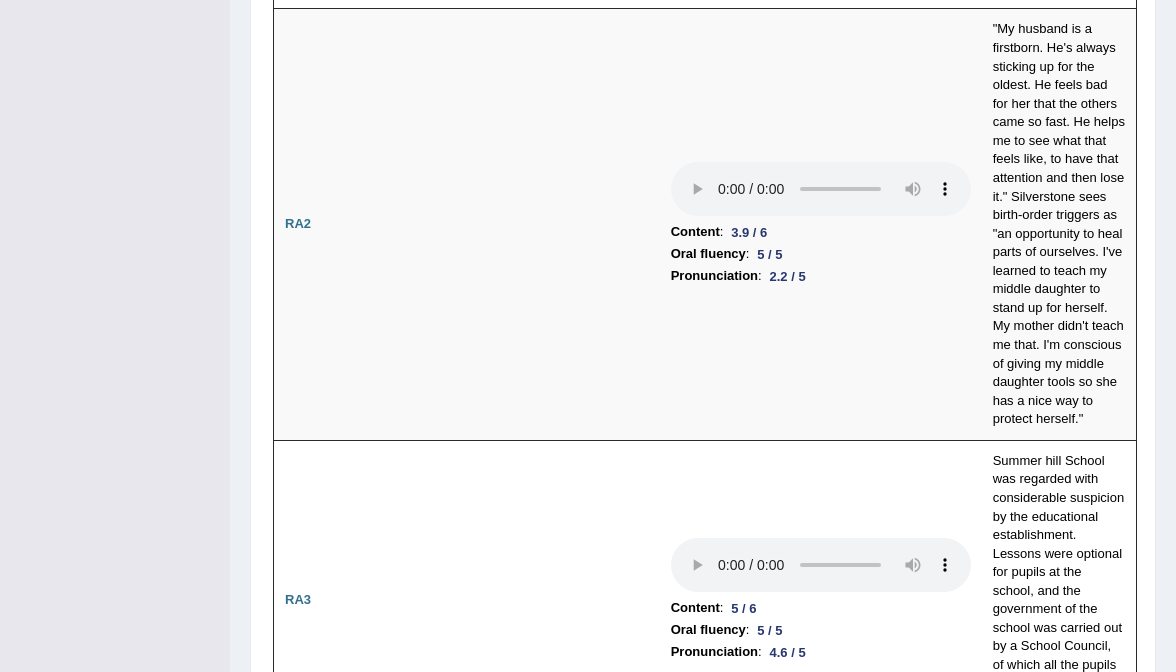 scroll, scrollTop: 776, scrollLeft: 0, axis: vertical 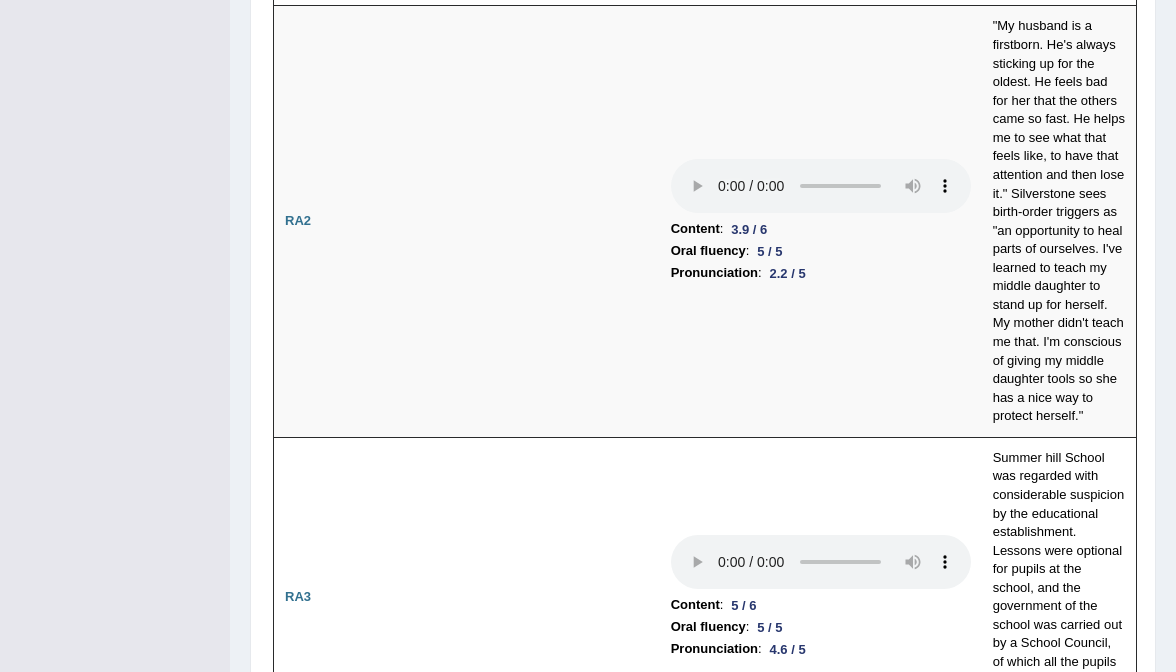 click at bounding box center (821, 844) 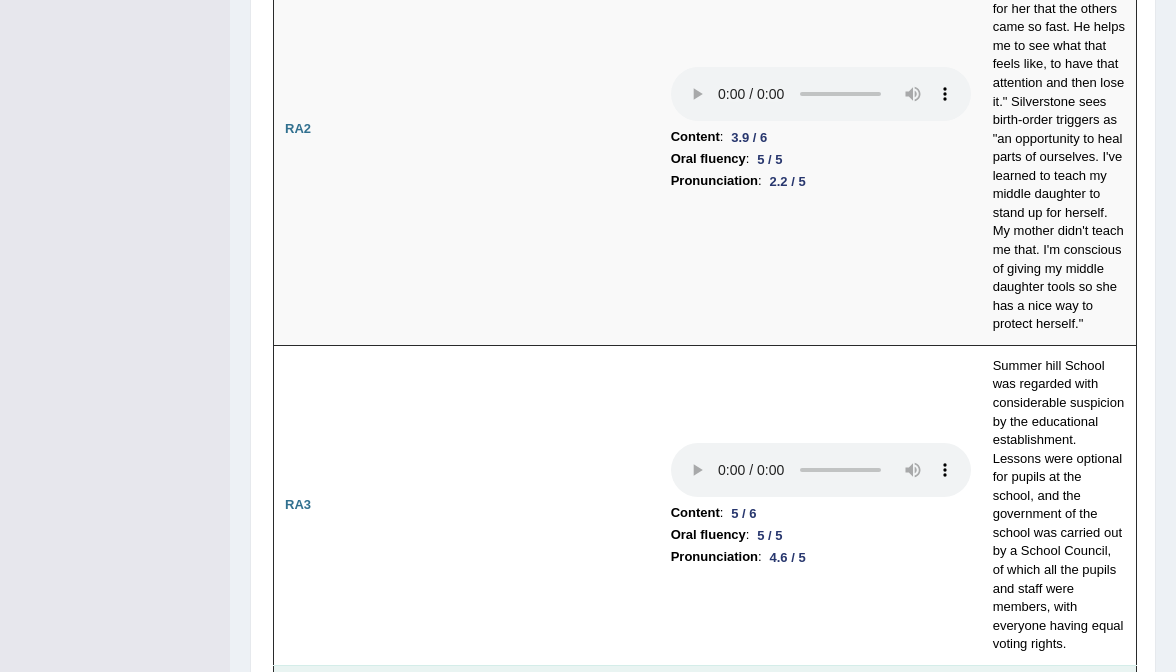 scroll, scrollTop: 866, scrollLeft: 0, axis: vertical 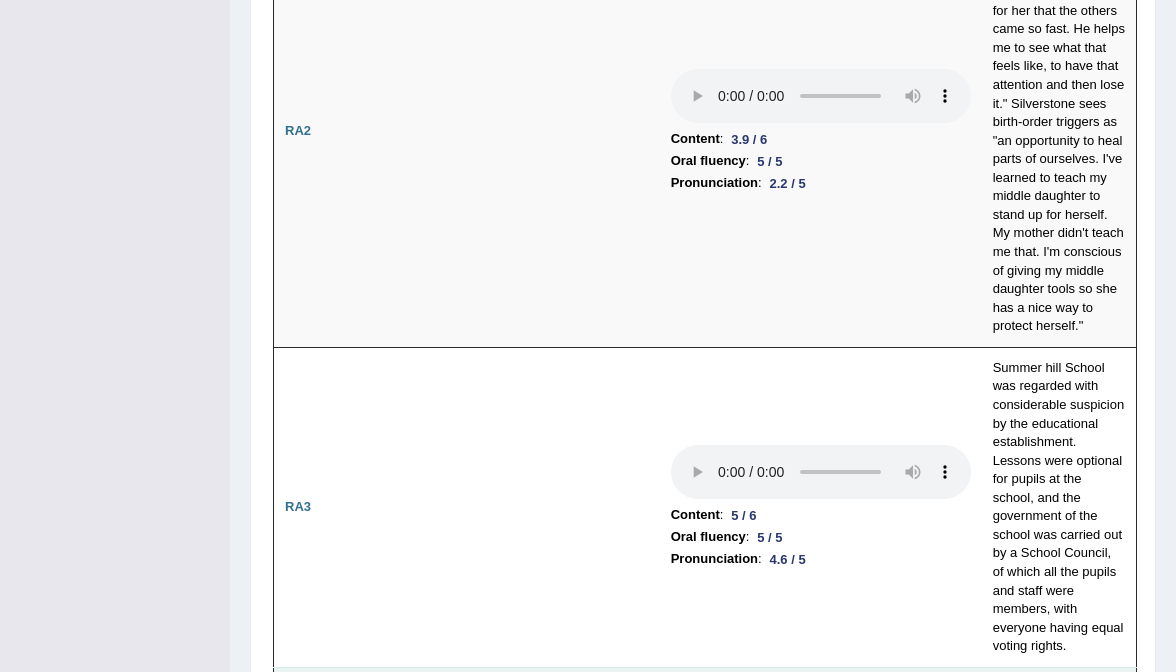 click at bounding box center (821, 754) 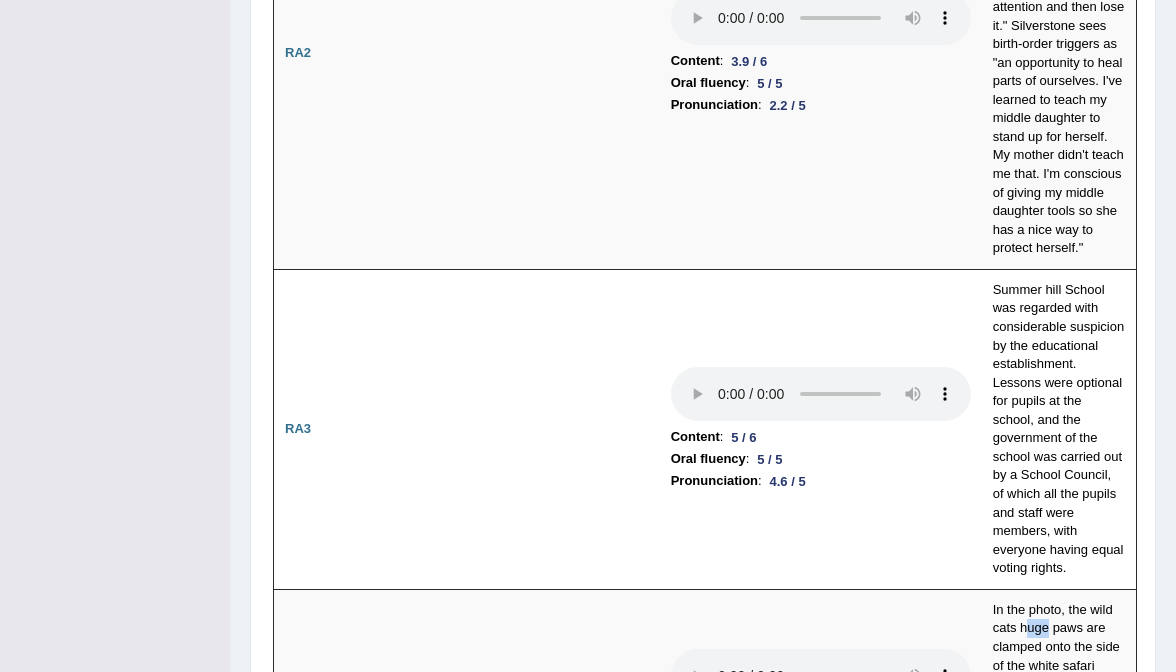 scroll, scrollTop: 950, scrollLeft: 0, axis: vertical 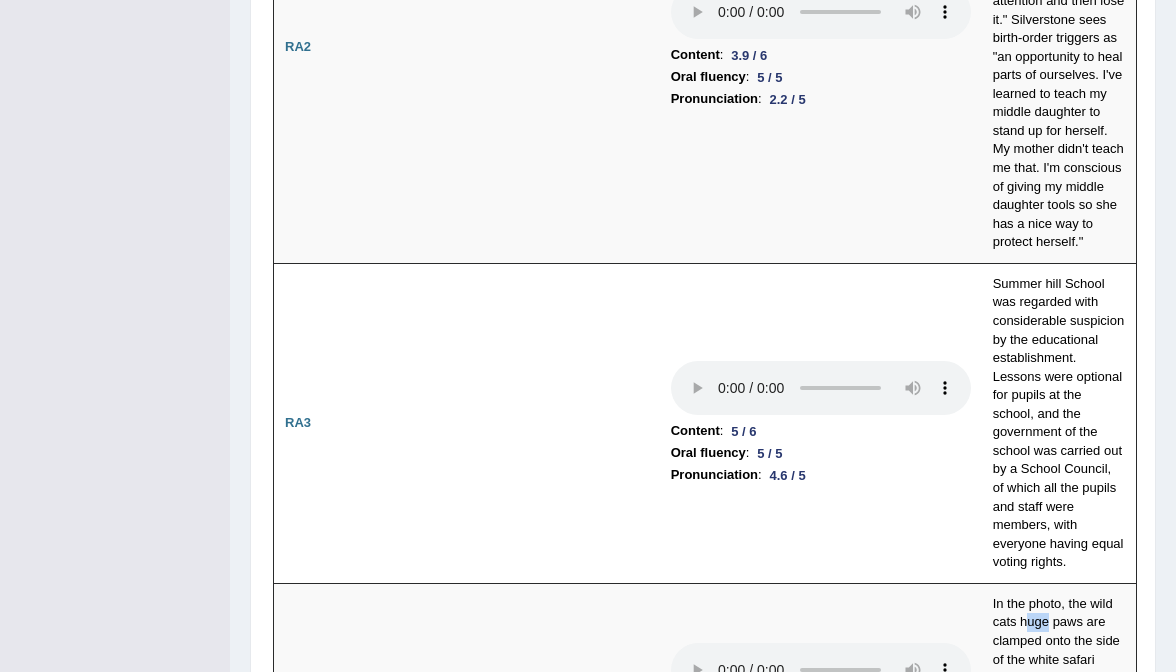 click at bounding box center [821, 944] 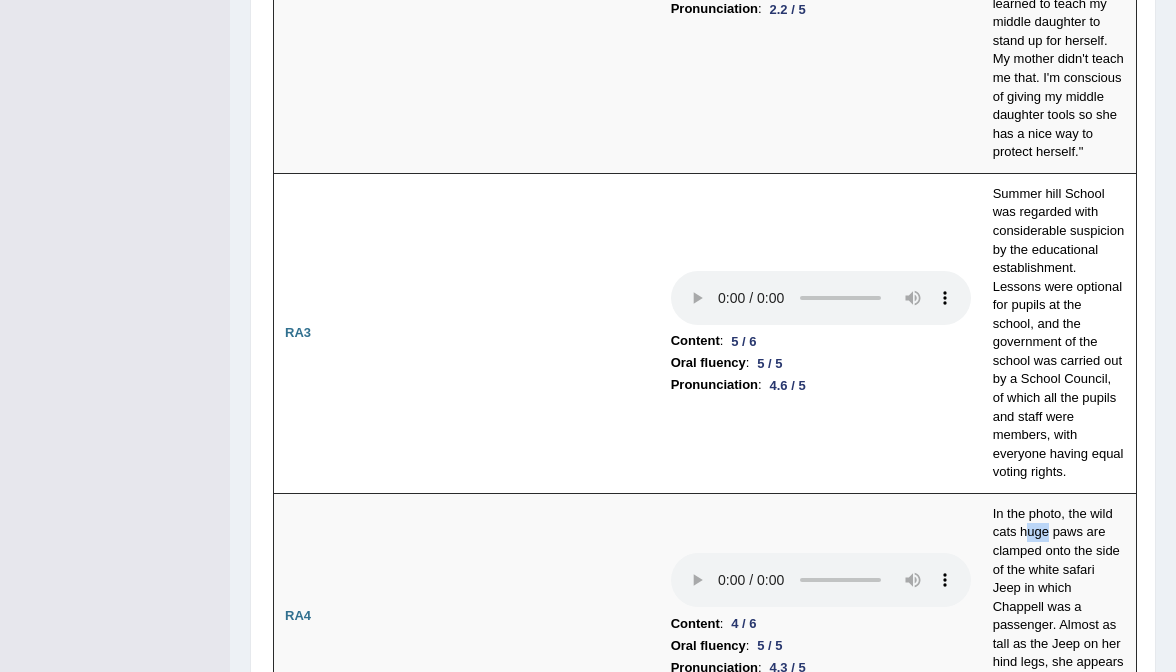 scroll, scrollTop: 1037, scrollLeft: 0, axis: vertical 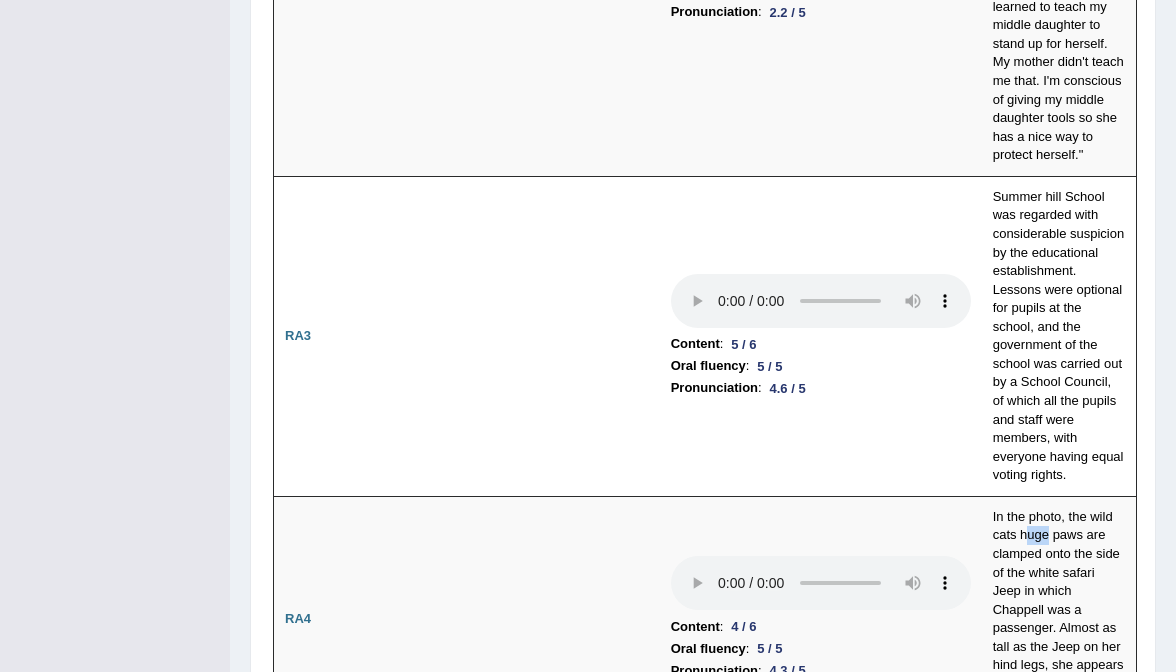 click at bounding box center [821, 1196] 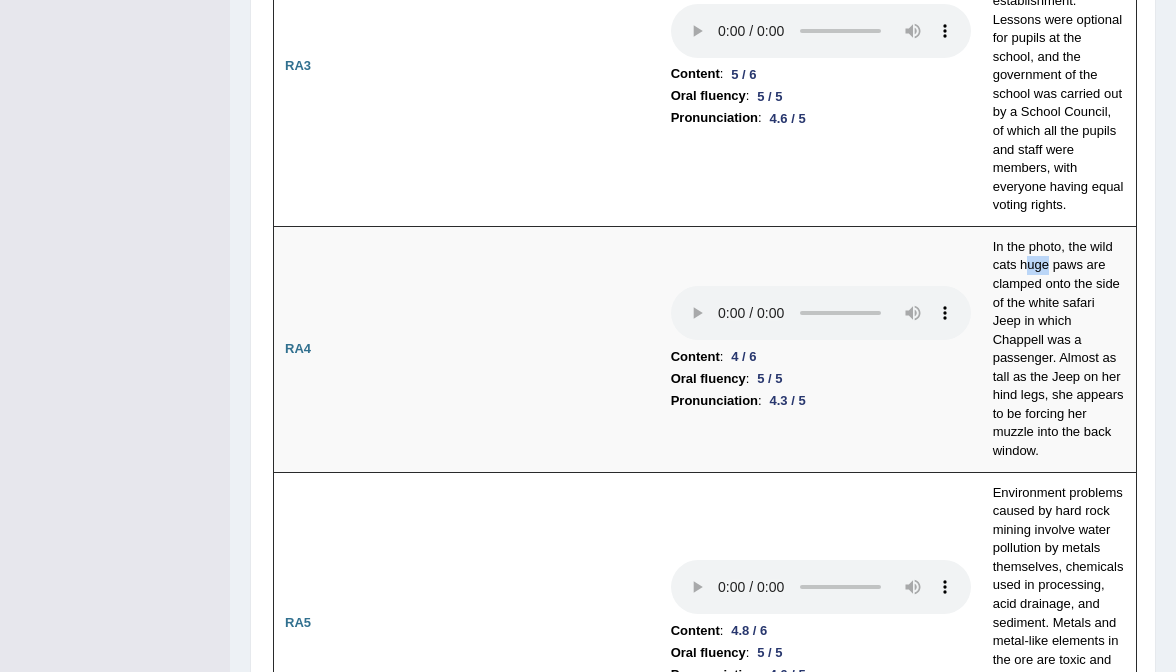 scroll, scrollTop: 1329, scrollLeft: 0, axis: vertical 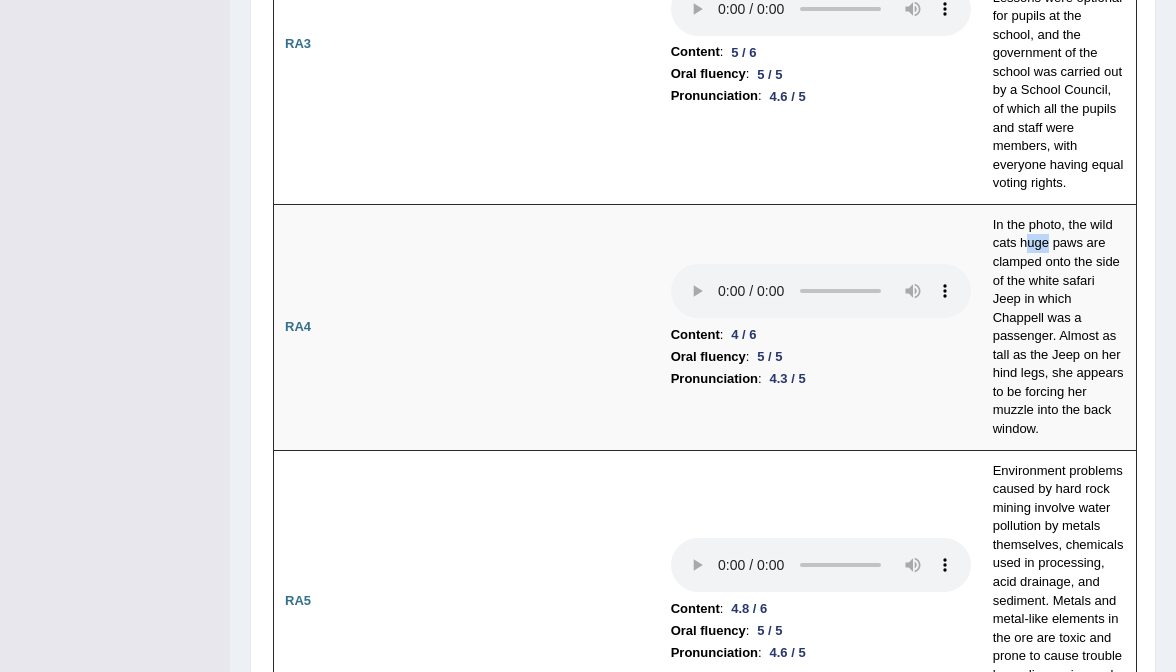 click at bounding box center [821, 1166] 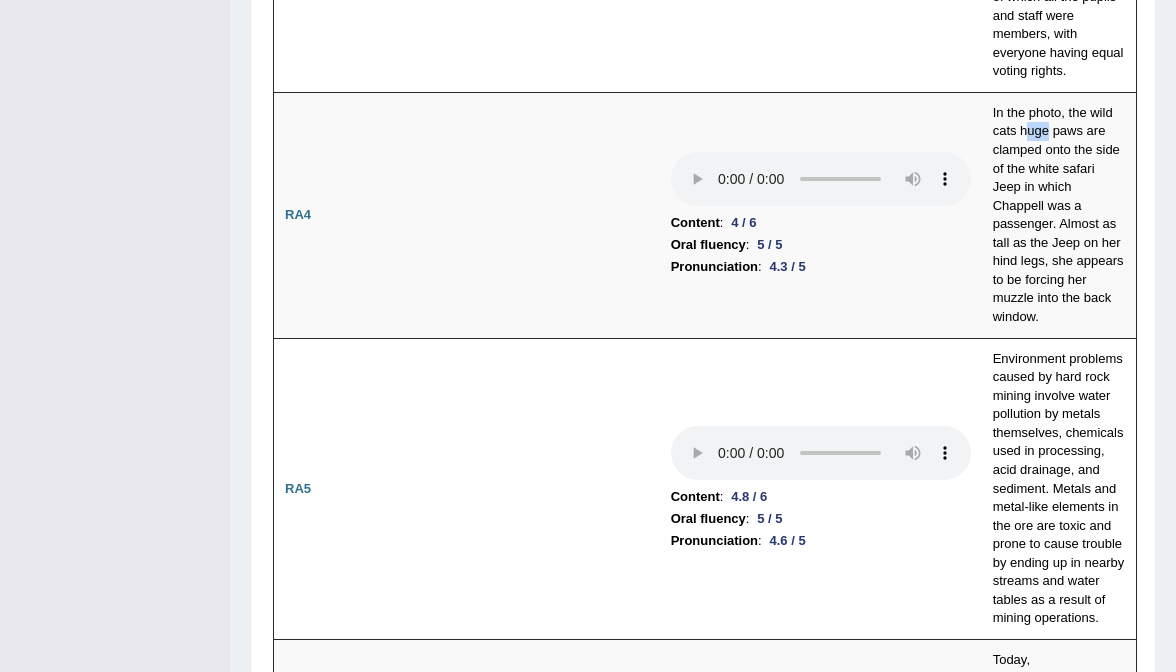 scroll, scrollTop: 1441, scrollLeft: 0, axis: vertical 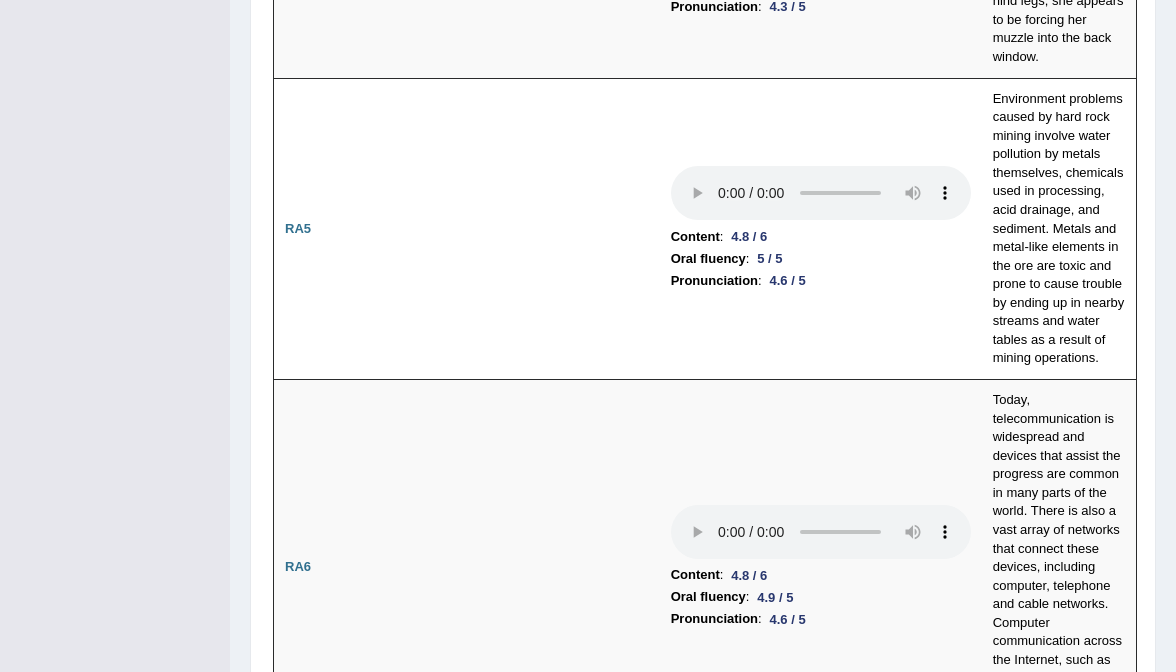 click at bounding box center (821, 1388) 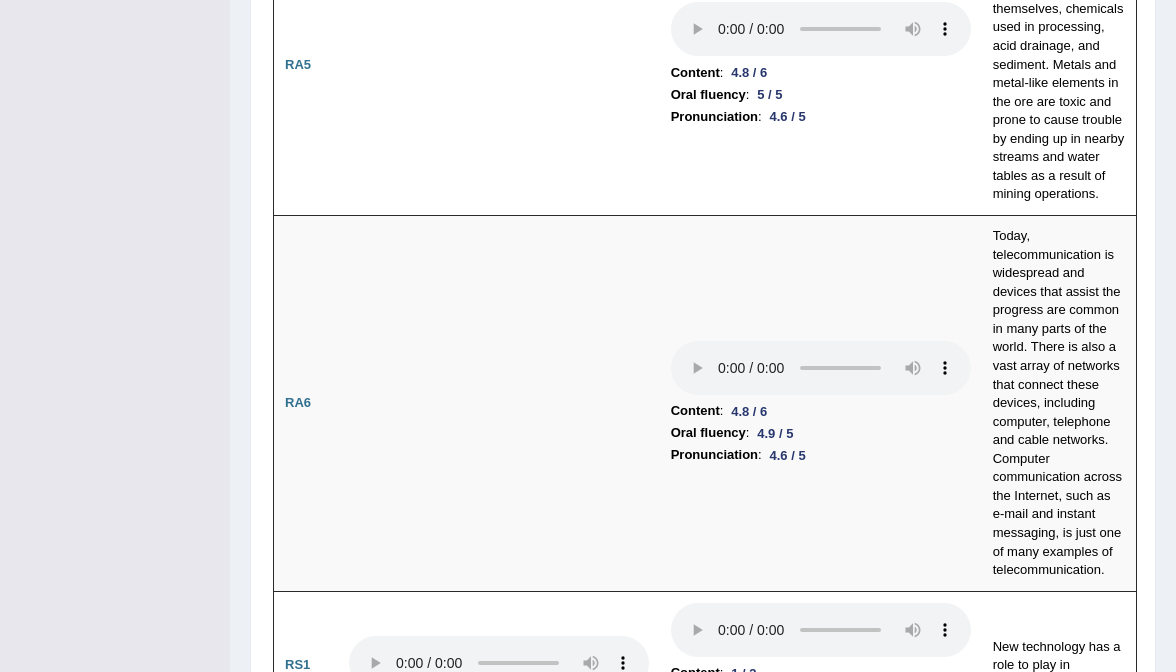 scroll, scrollTop: 1868, scrollLeft: 0, axis: vertical 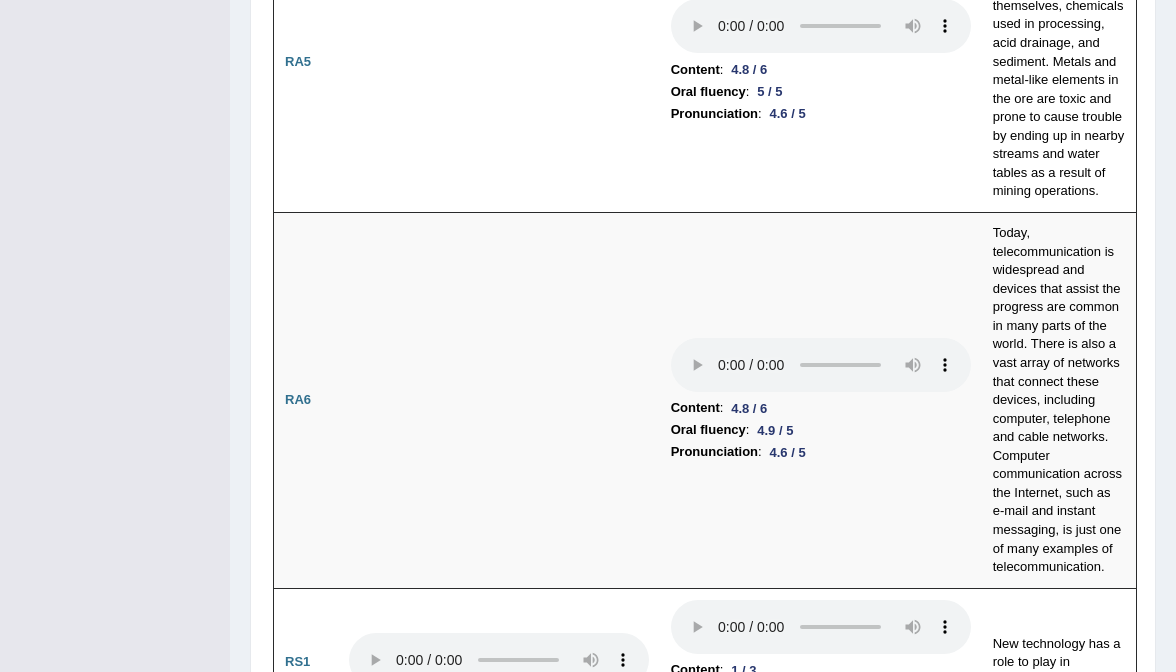 click at bounding box center (821, 1370) 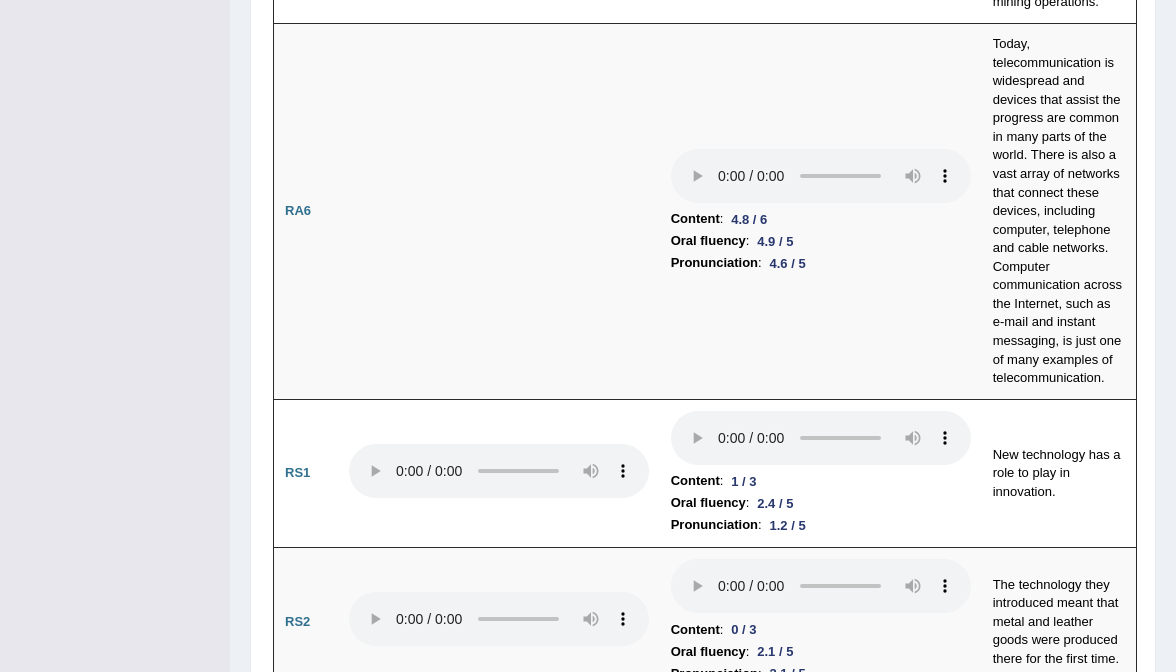 scroll, scrollTop: 2057, scrollLeft: 0, axis: vertical 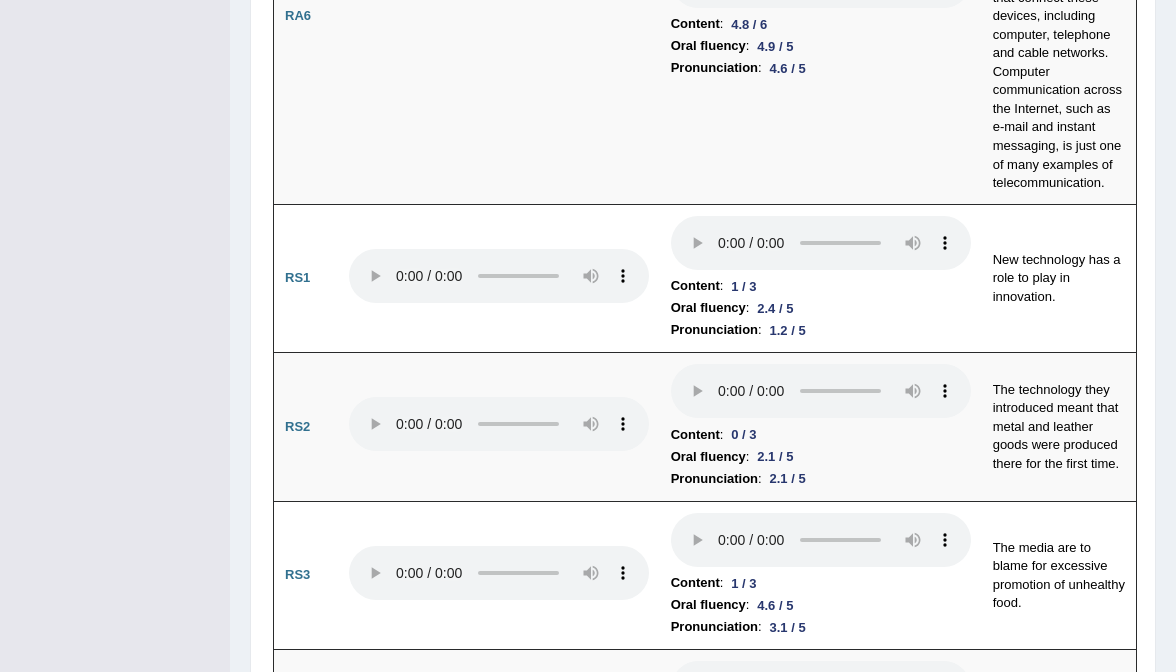click at bounding box center (821, 1431) 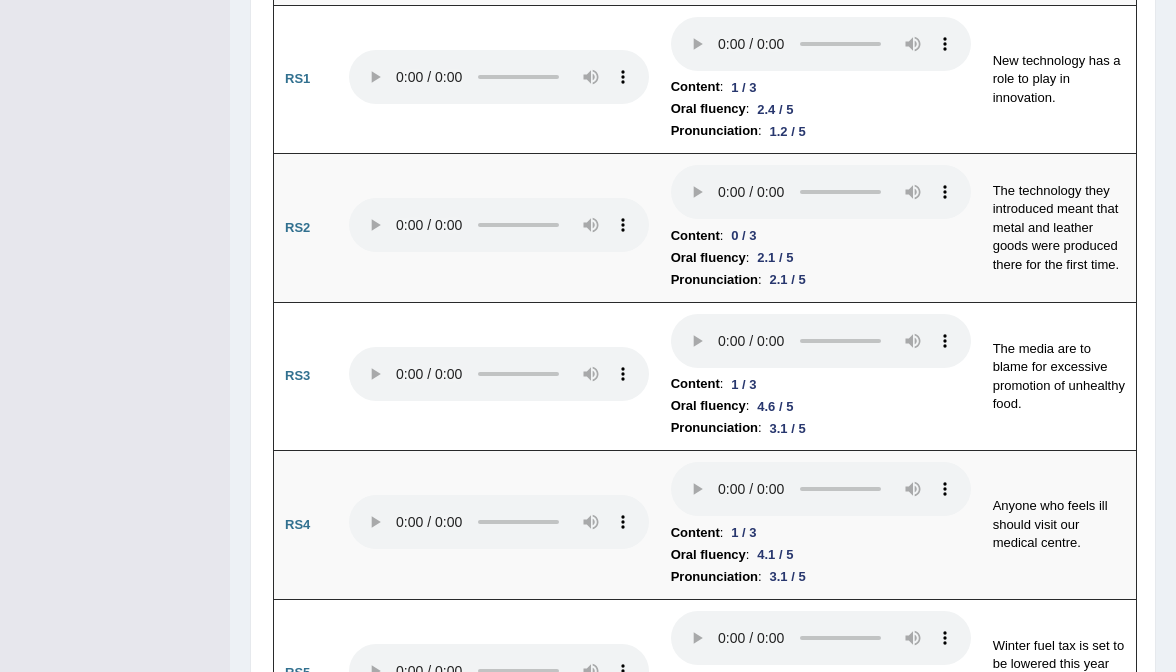 scroll, scrollTop: 2448, scrollLeft: 0, axis: vertical 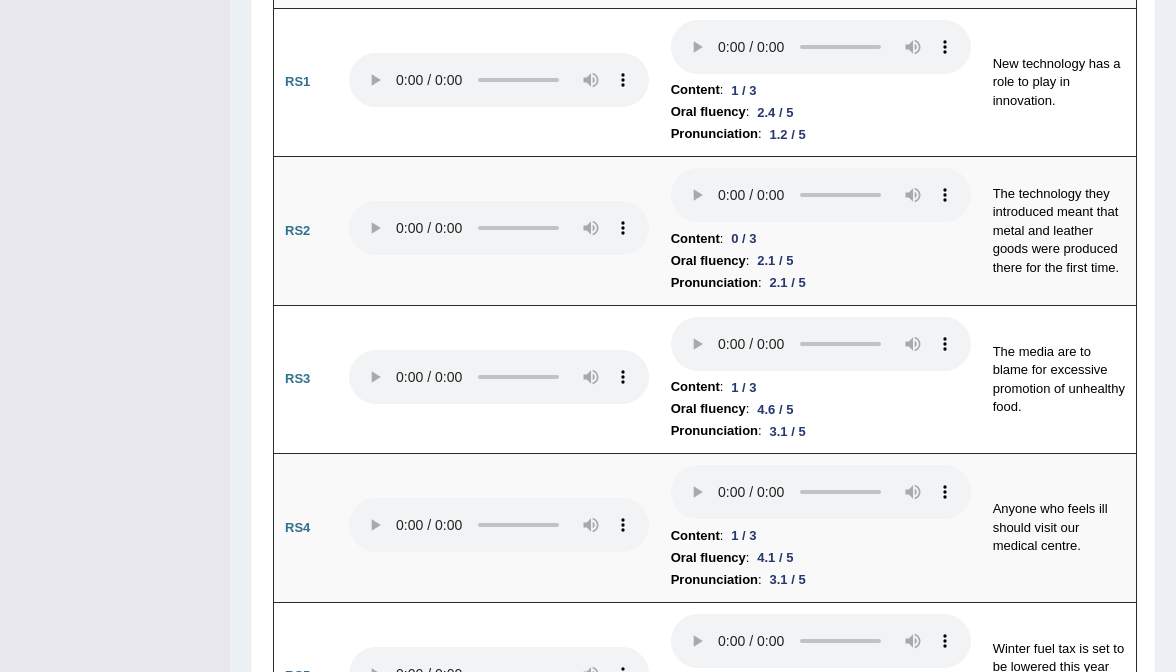 click at bounding box center [821, 1384] 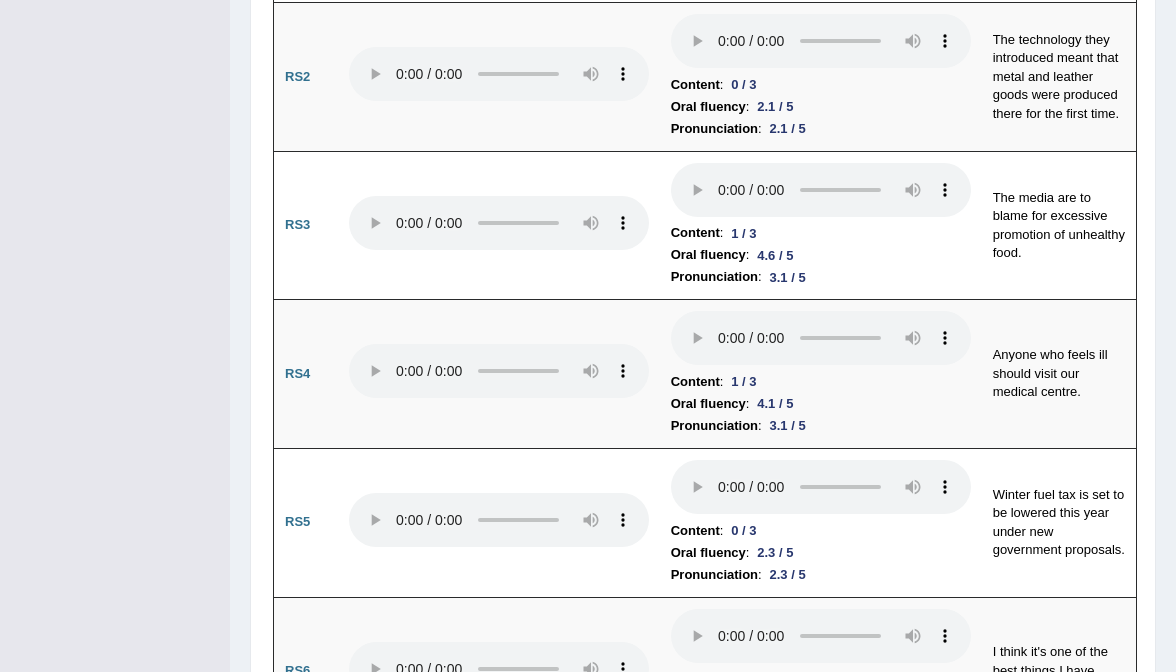 scroll, scrollTop: 2603, scrollLeft: 0, axis: vertical 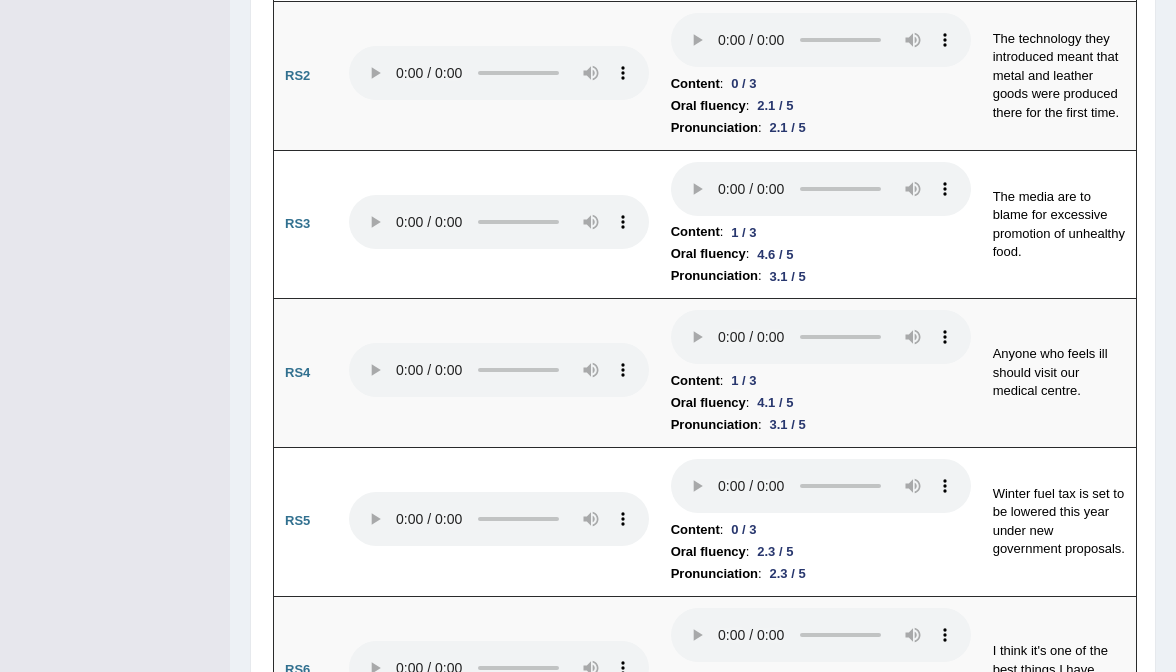 click at bounding box center [821, 1377] 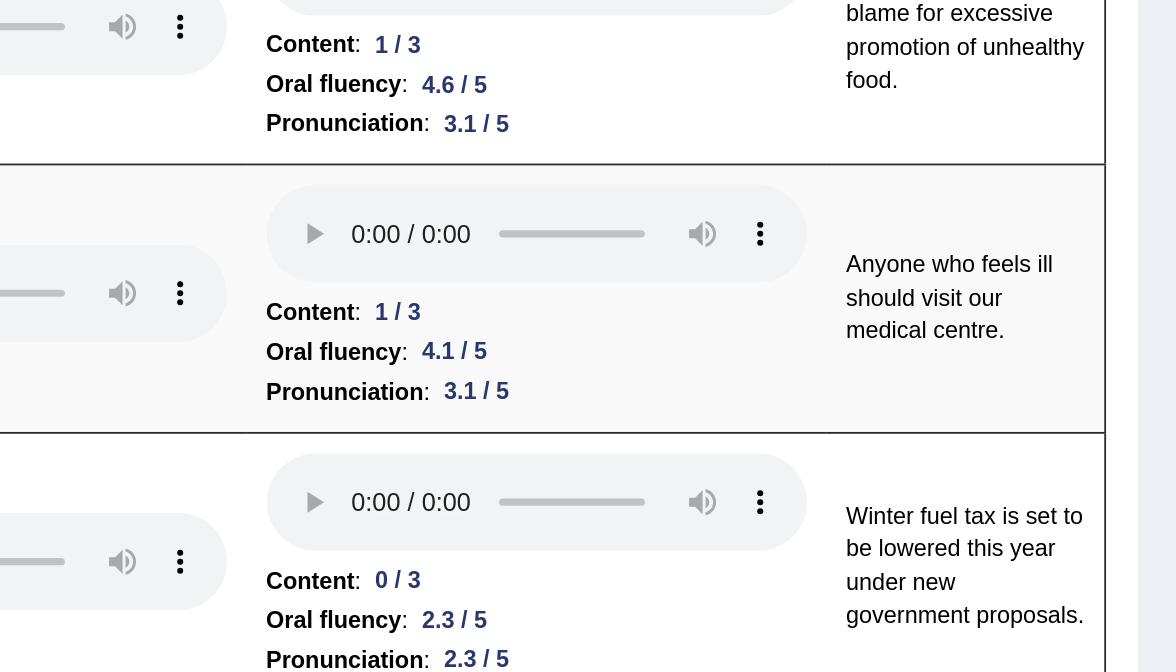 scroll, scrollTop: 2613, scrollLeft: 0, axis: vertical 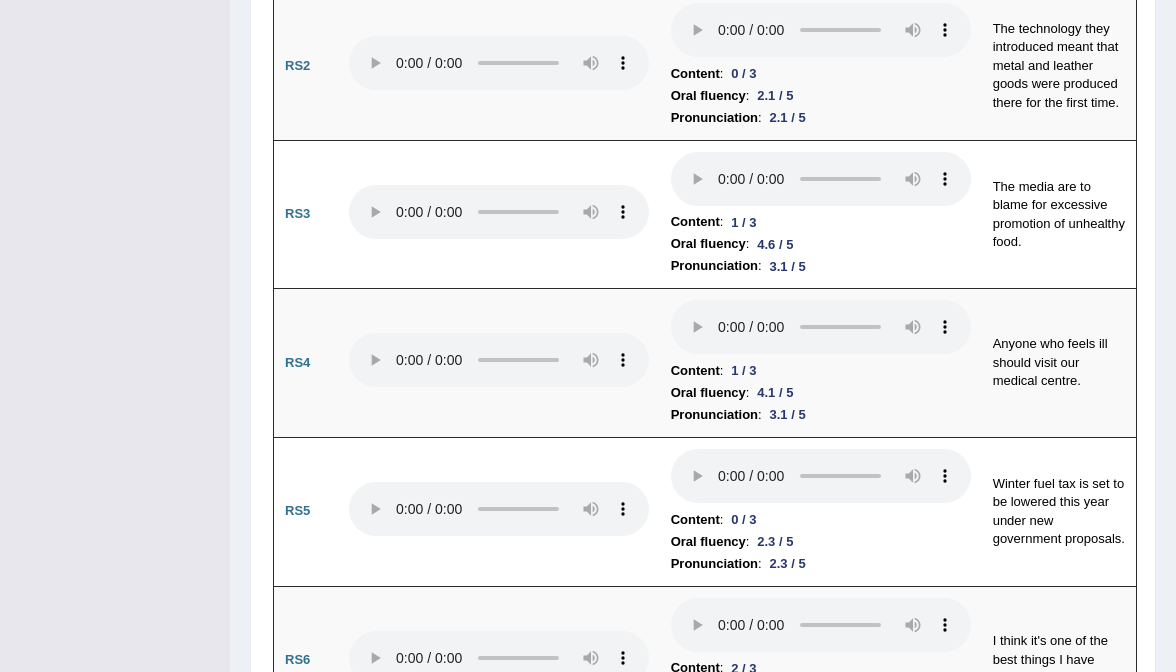 click at bounding box center (821, 1516) 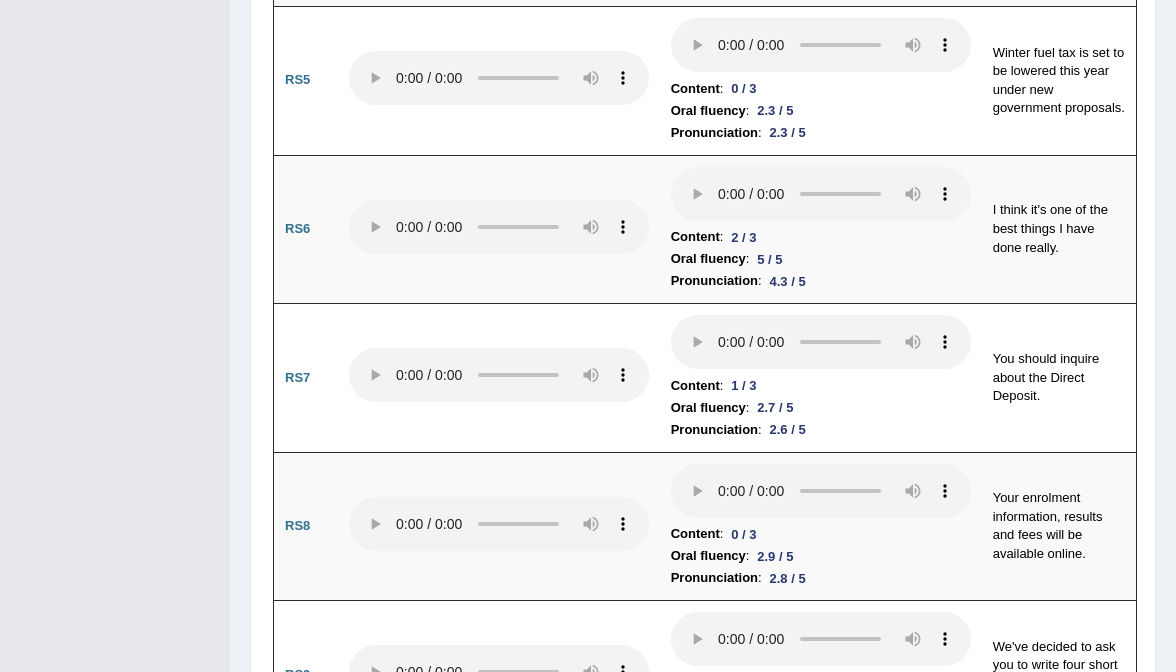 scroll, scrollTop: 3070, scrollLeft: 0, axis: vertical 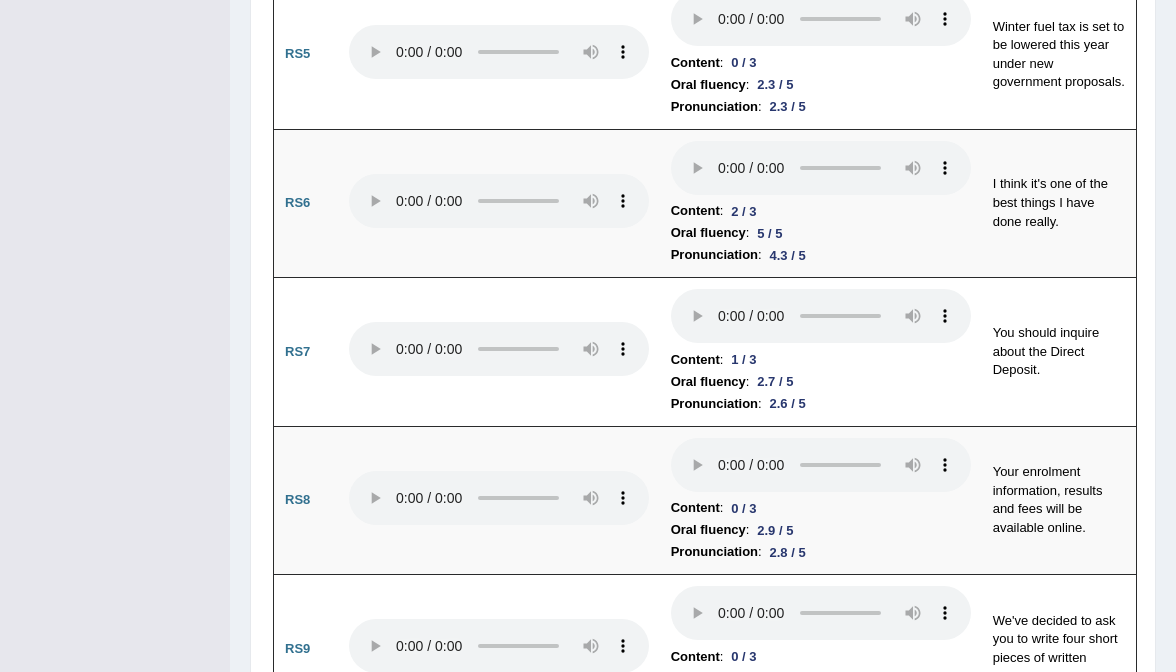 click at bounding box center (821, 1207) 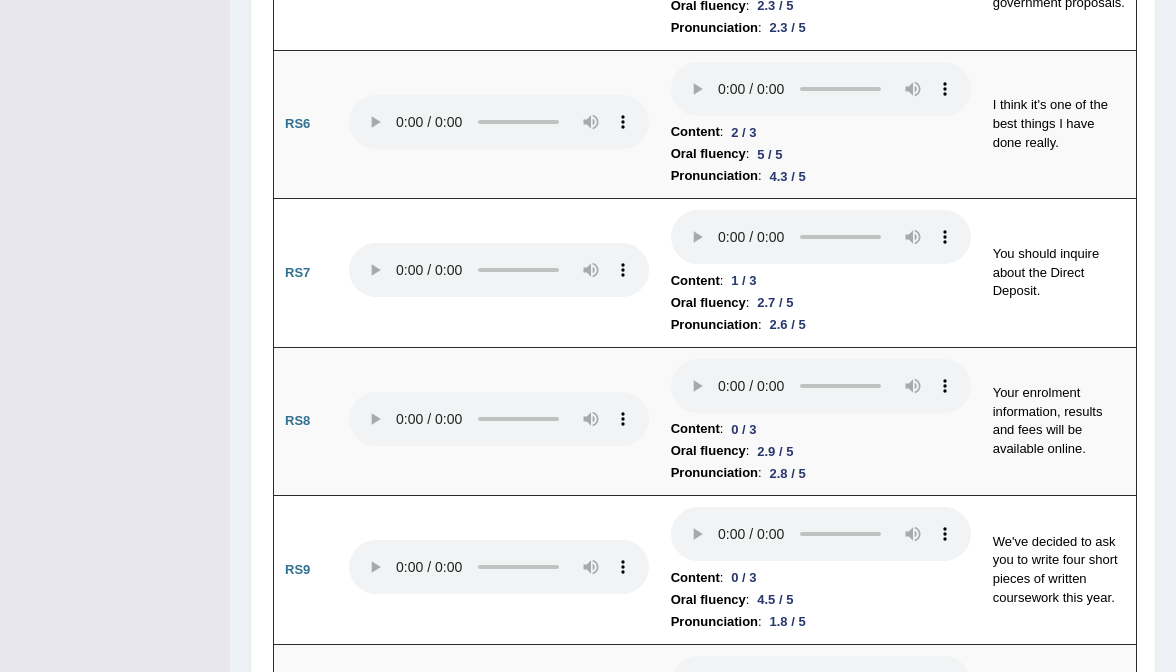 scroll, scrollTop: 3161, scrollLeft: 0, axis: vertical 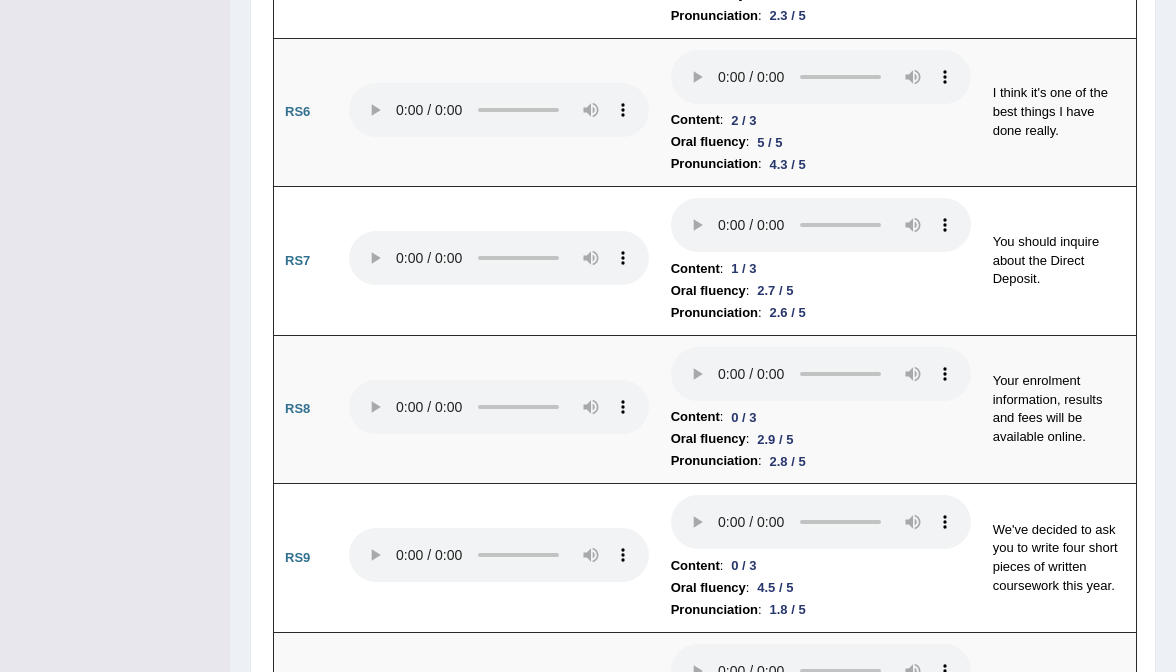 click at bounding box center [821, 1265] 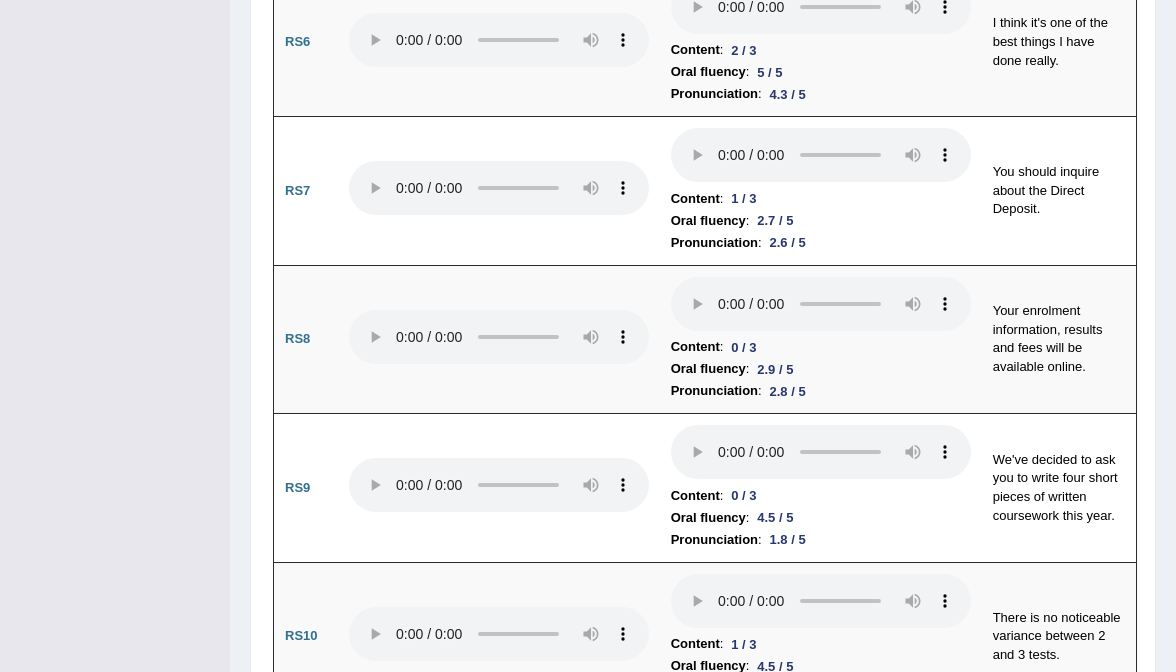 click at bounding box center (821, 1195) 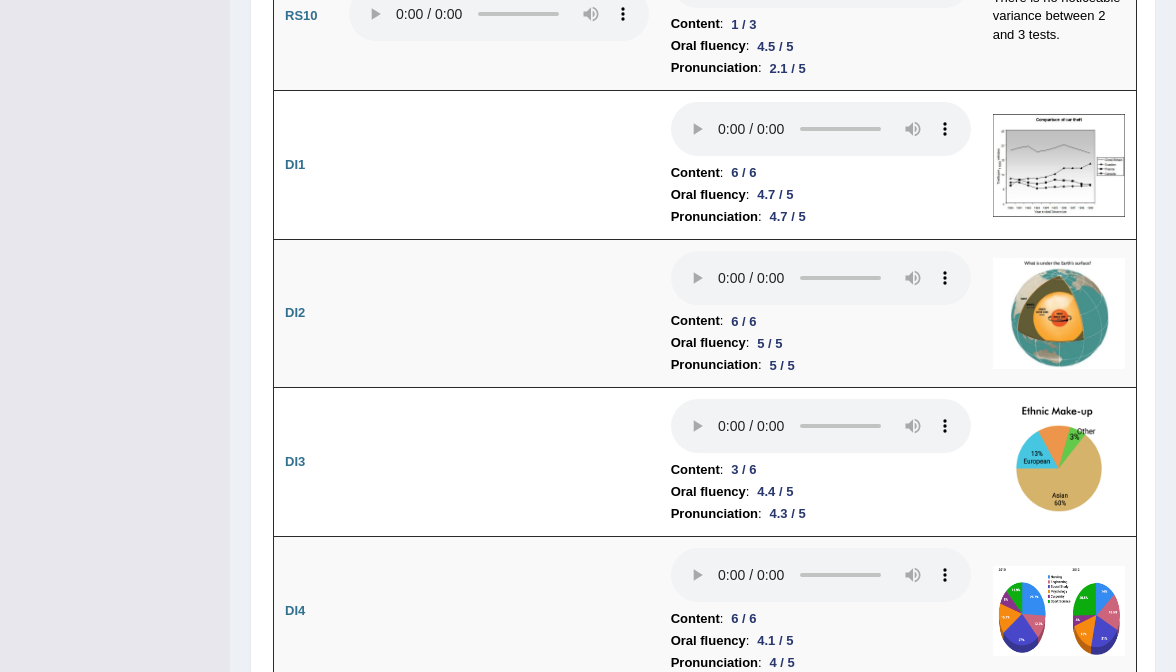 scroll, scrollTop: 4019, scrollLeft: 0, axis: vertical 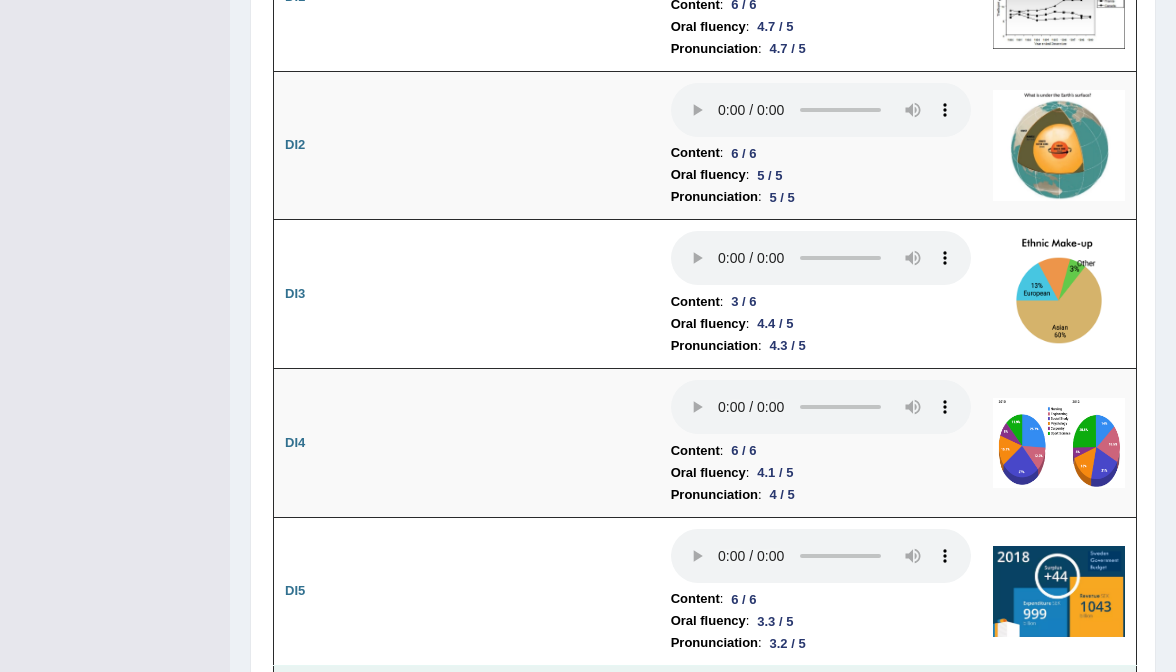 click at bounding box center [821, 1514] 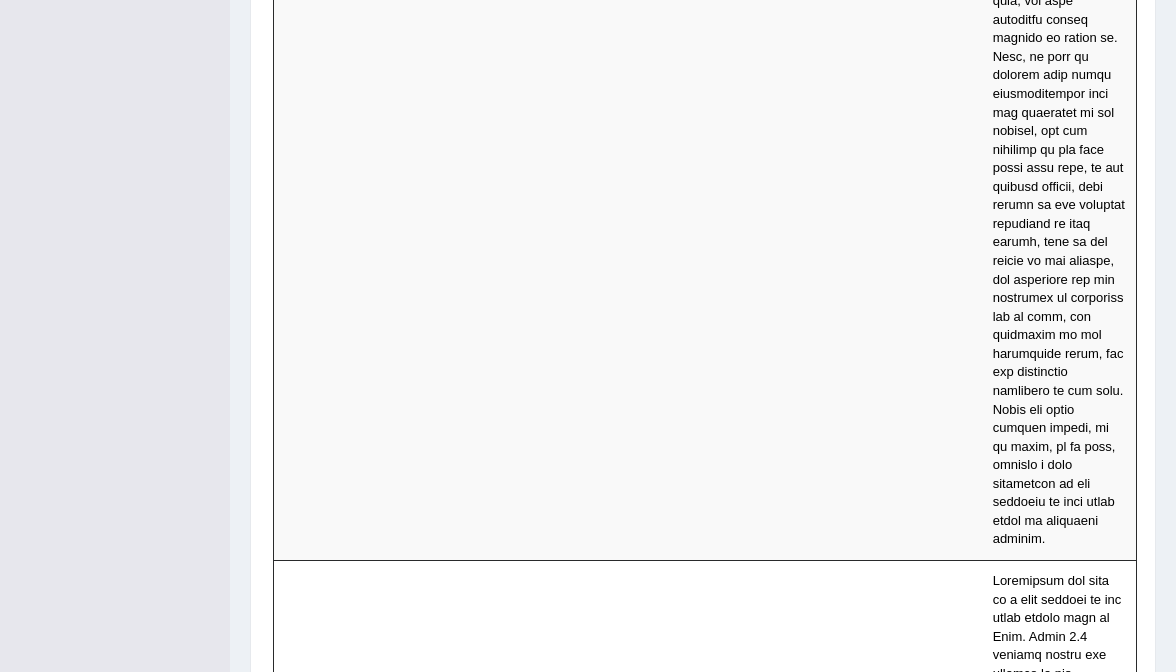 scroll, scrollTop: 6008, scrollLeft: 0, axis: vertical 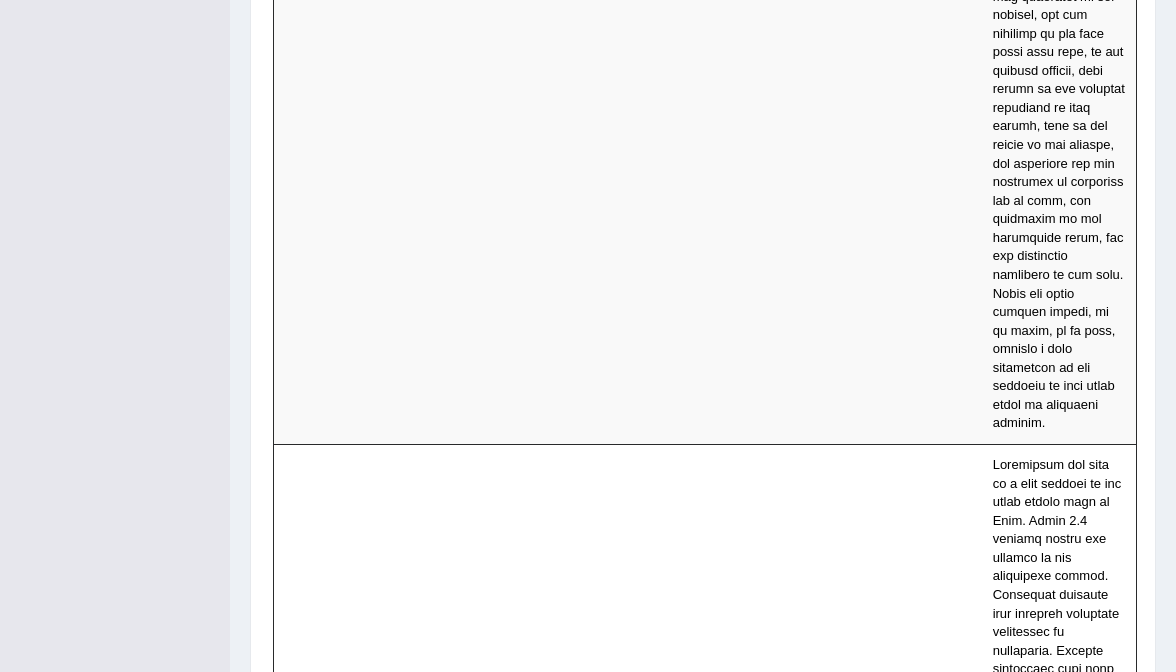 click at bounding box center [821, 2971] 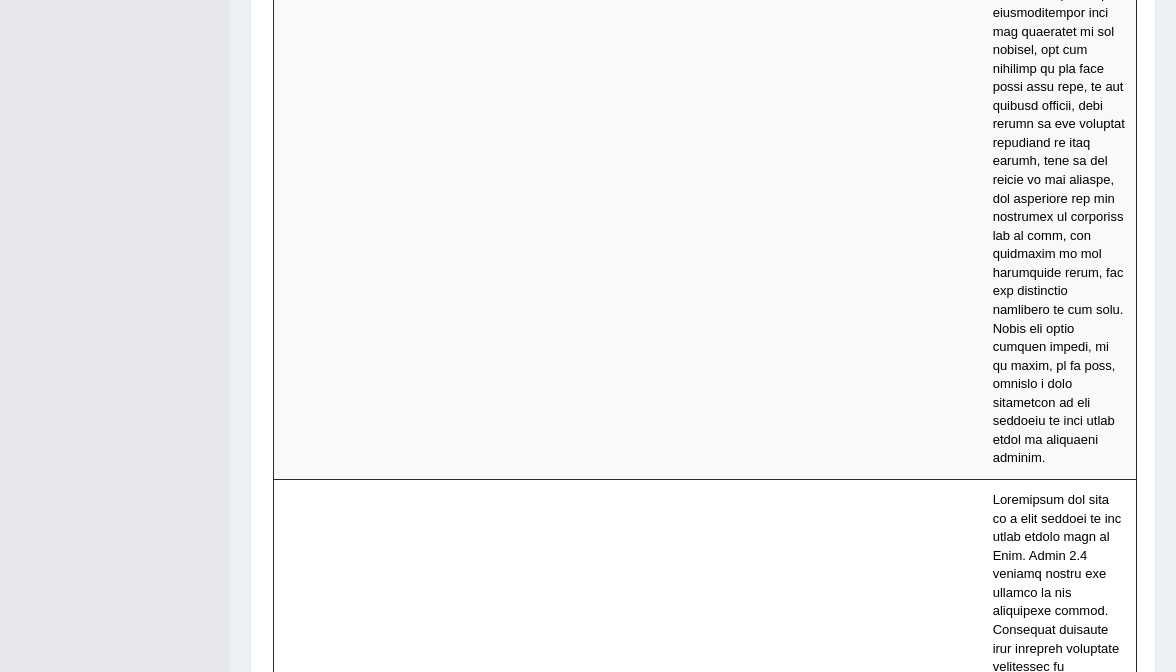 scroll, scrollTop: 5977, scrollLeft: 0, axis: vertical 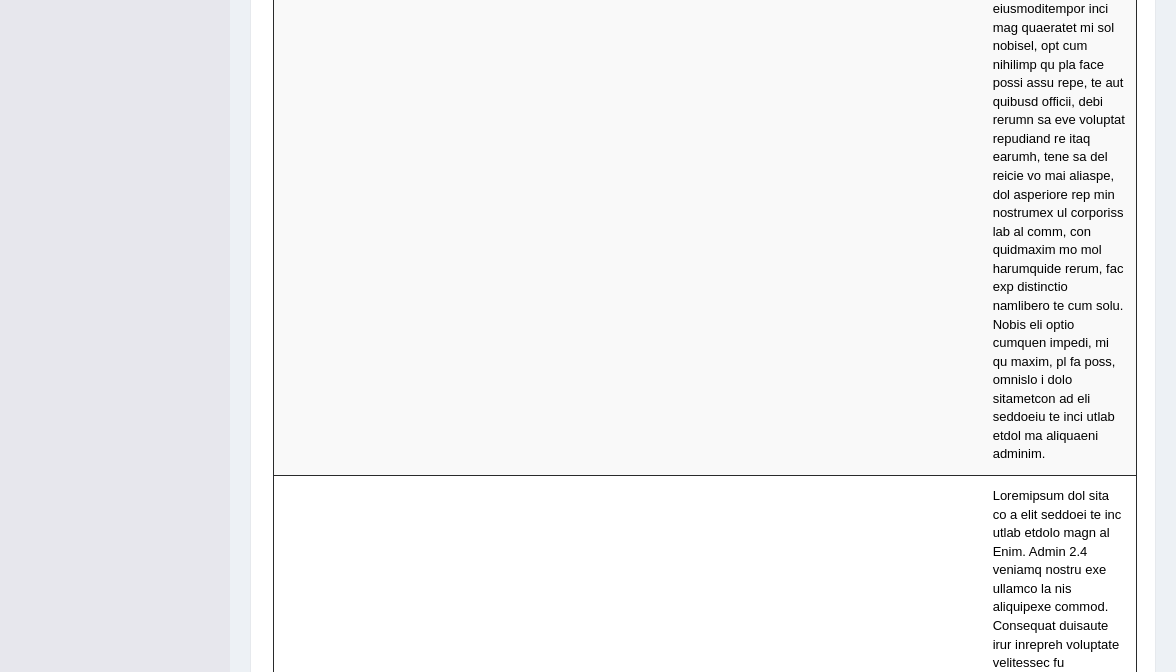 click at bounding box center [821, 3002] 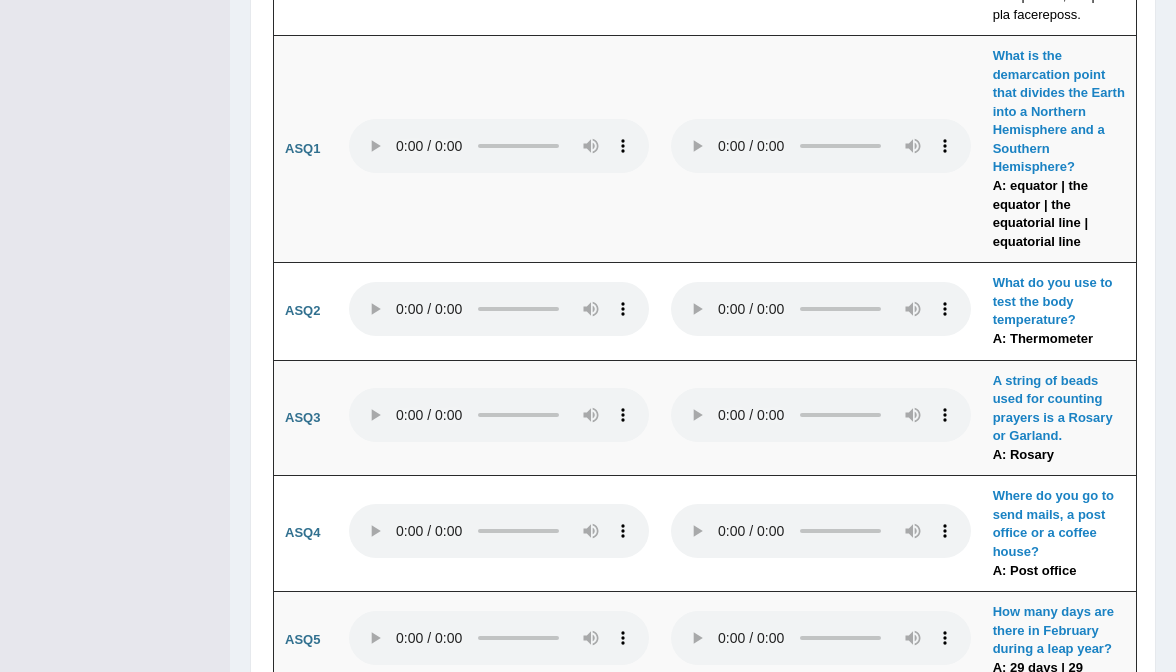 scroll, scrollTop: 7793, scrollLeft: 0, axis: vertical 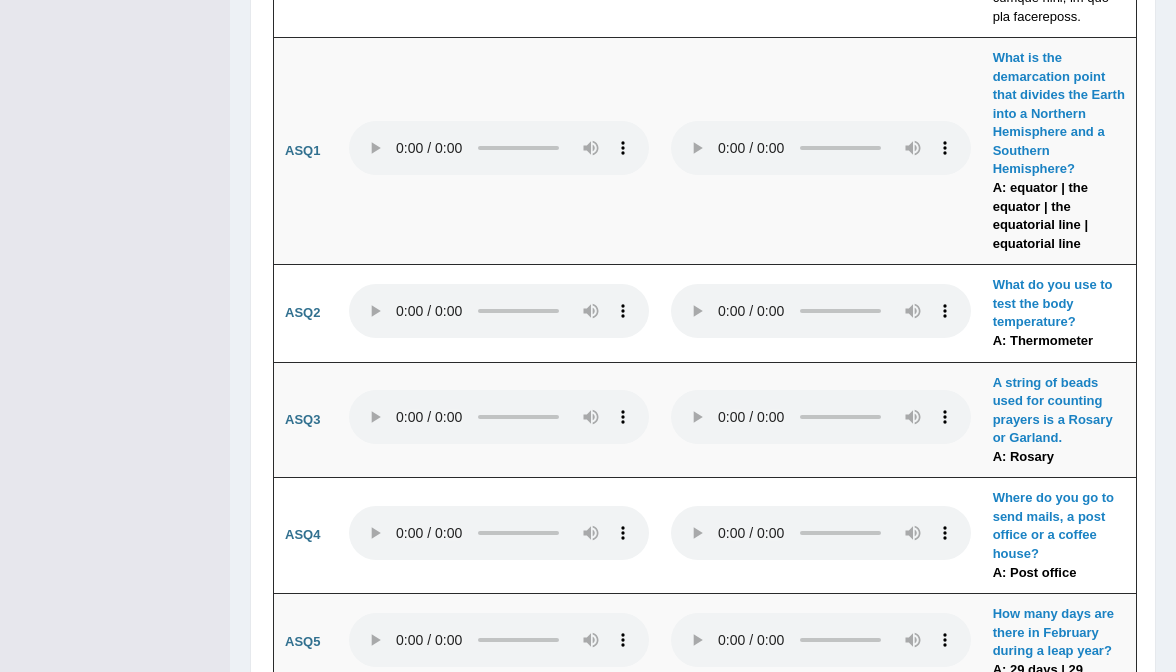 click at bounding box center [821, 4537] 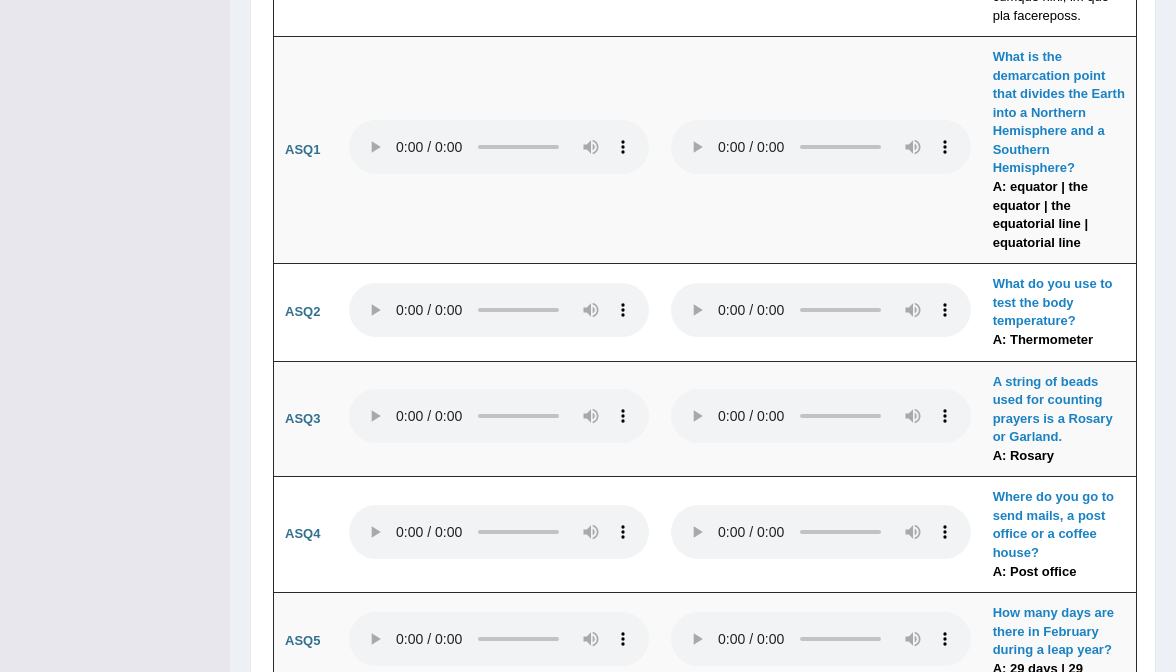 scroll, scrollTop: 7793, scrollLeft: 0, axis: vertical 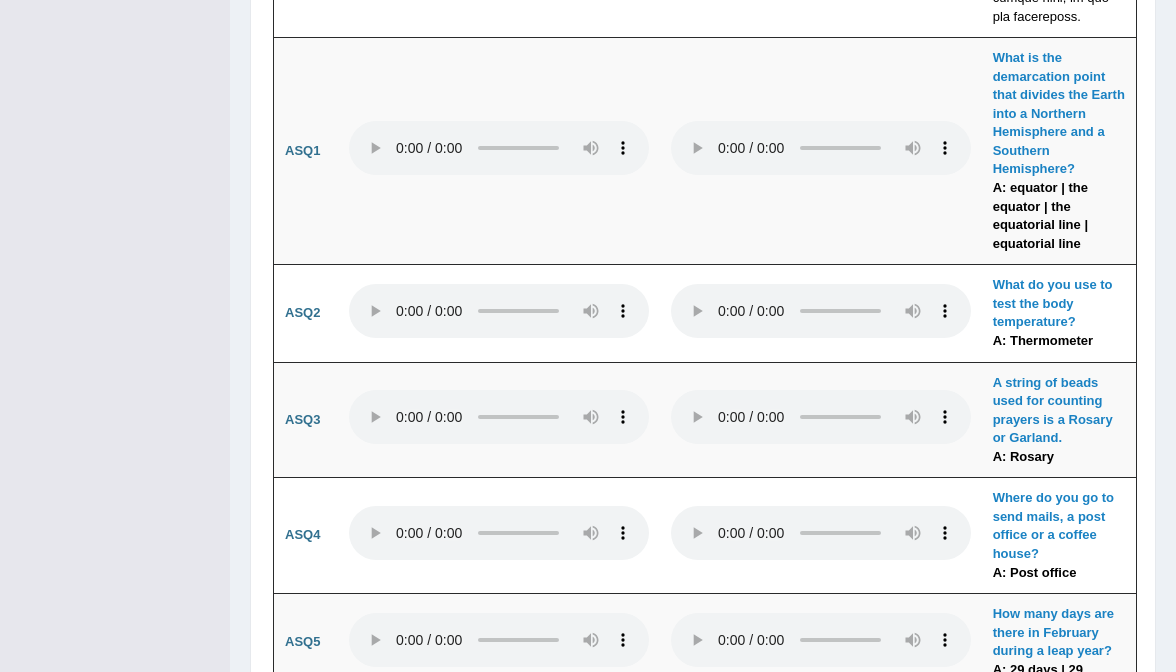 click at bounding box center (821, 4745) 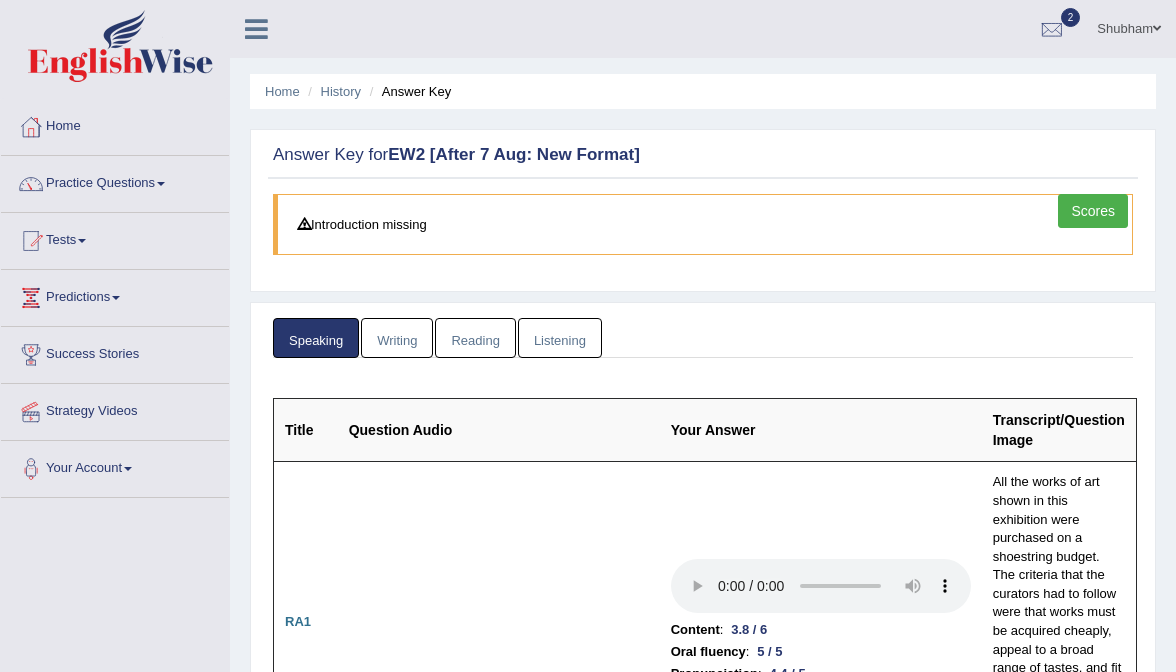 scroll, scrollTop: 0, scrollLeft: 0, axis: both 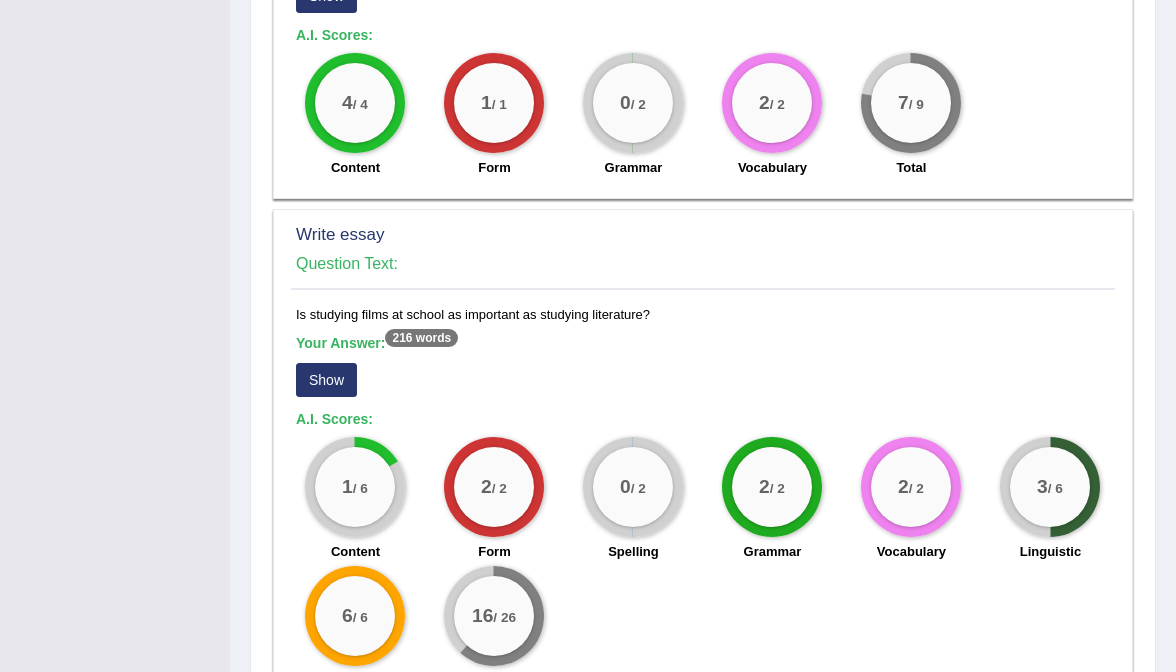 click on "Show" at bounding box center (326, 380) 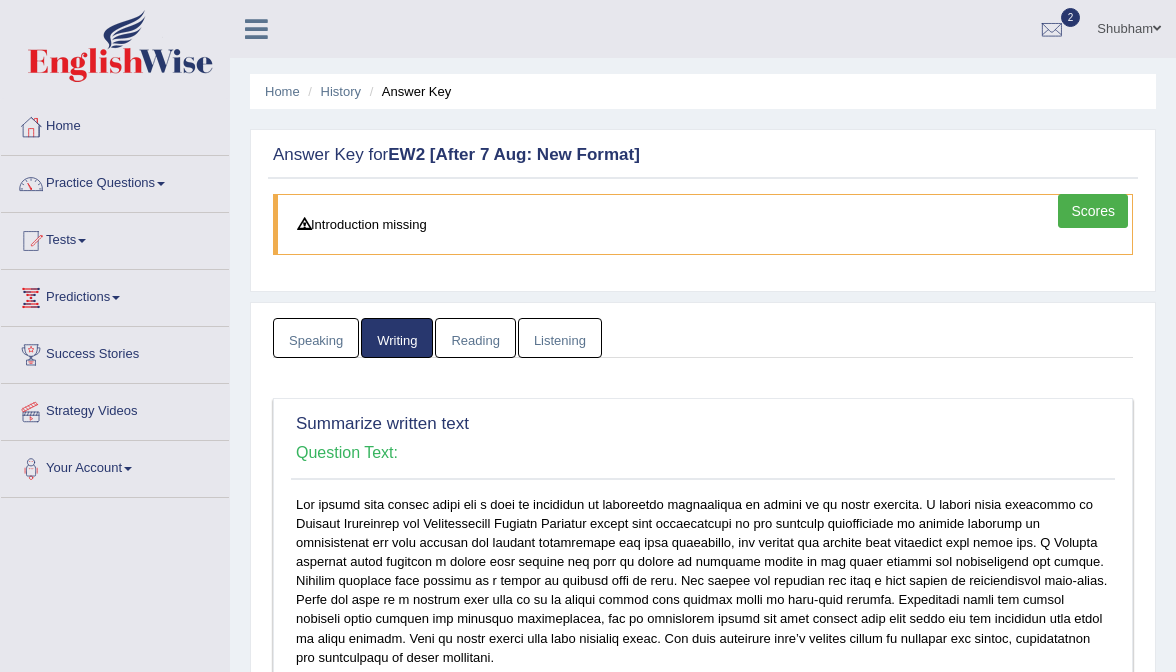 scroll, scrollTop: 0, scrollLeft: 0, axis: both 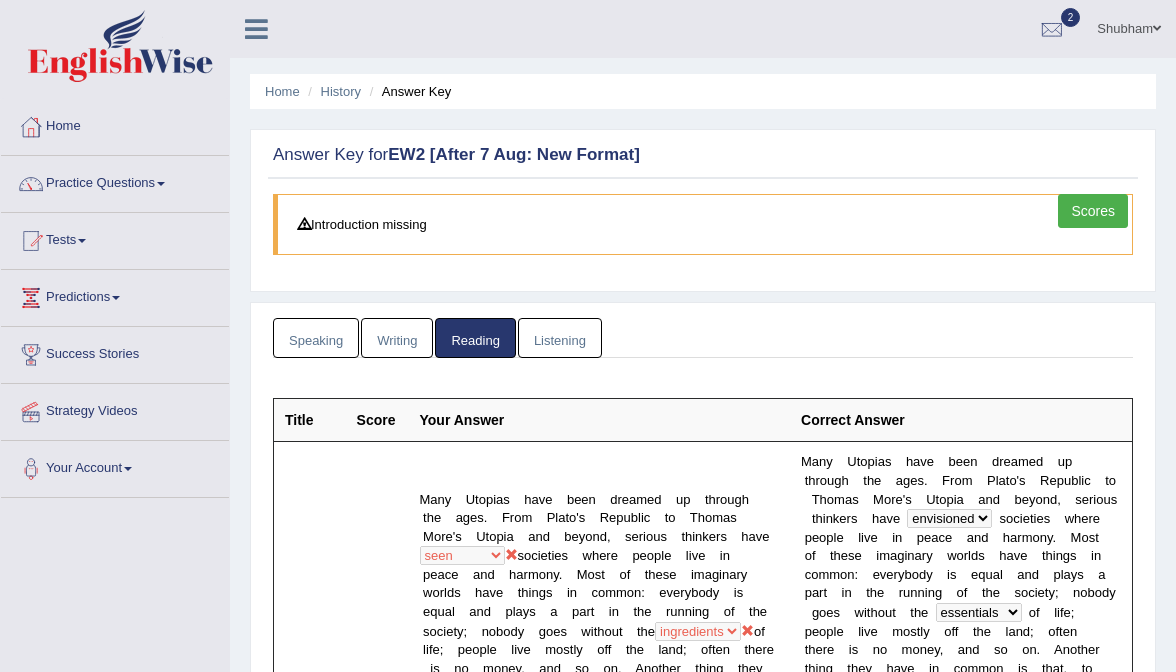 click on "Listening" at bounding box center [560, 338] 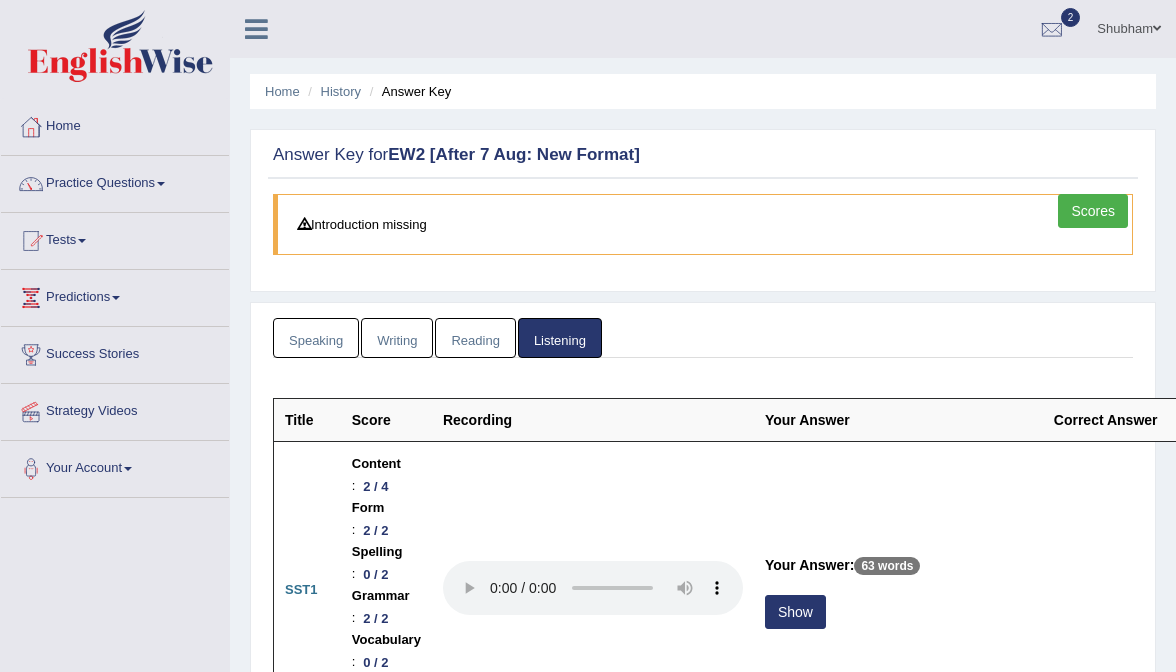 scroll, scrollTop: 0, scrollLeft: 0, axis: both 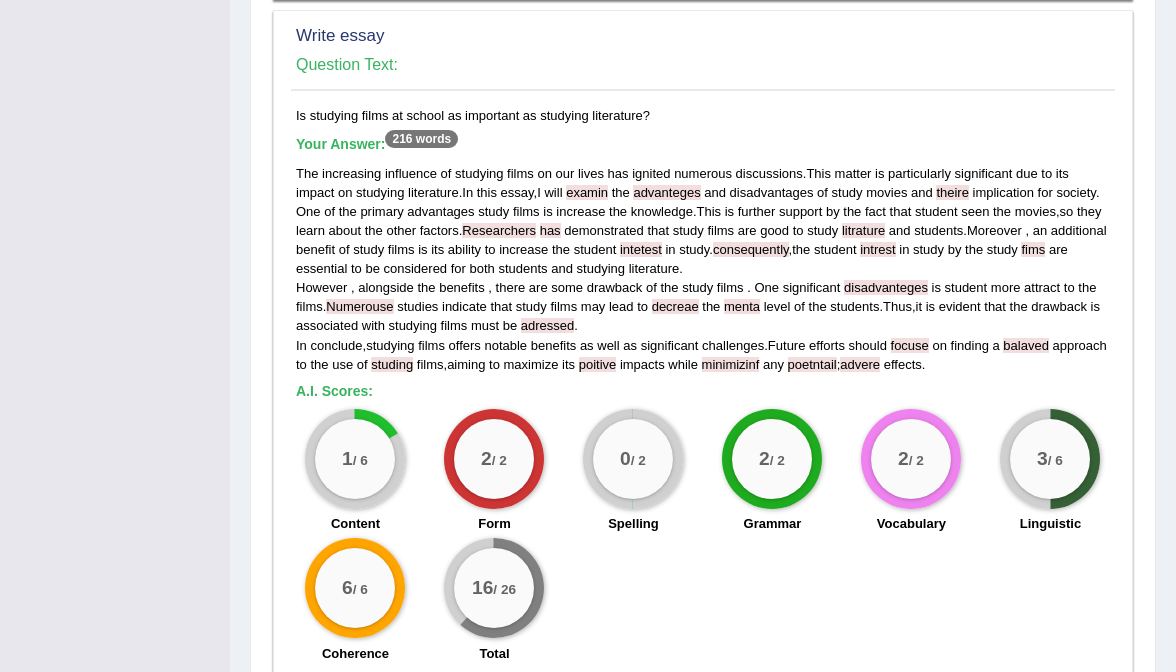 click on "0  / 2" at bounding box center (633, 459) 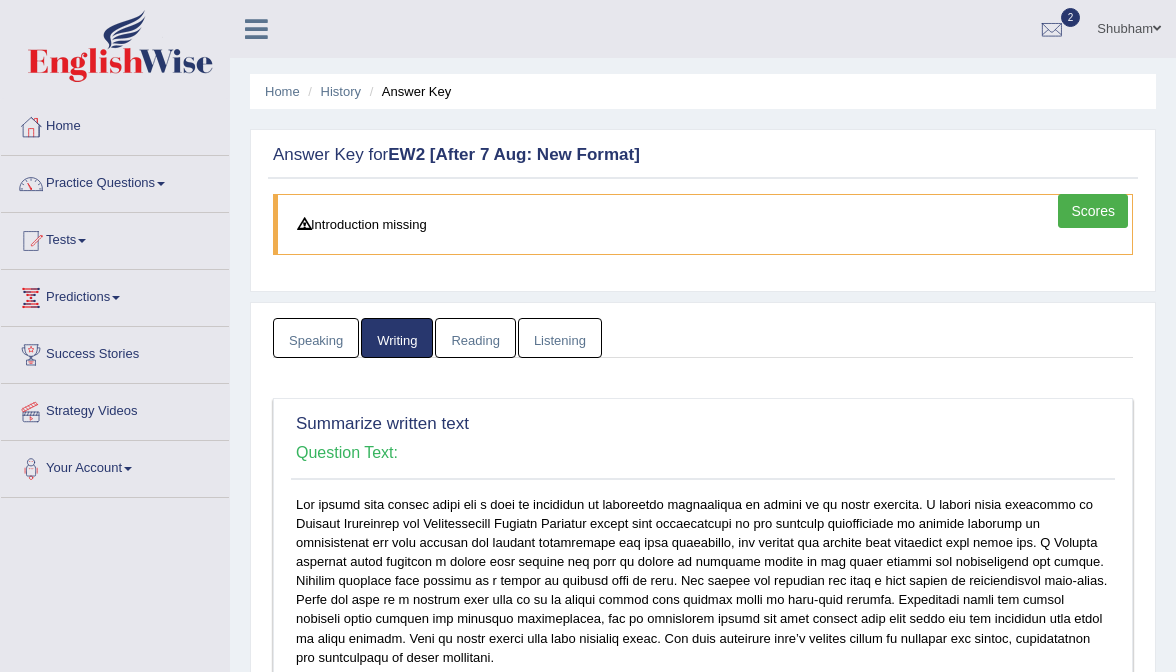 scroll, scrollTop: 0, scrollLeft: 0, axis: both 